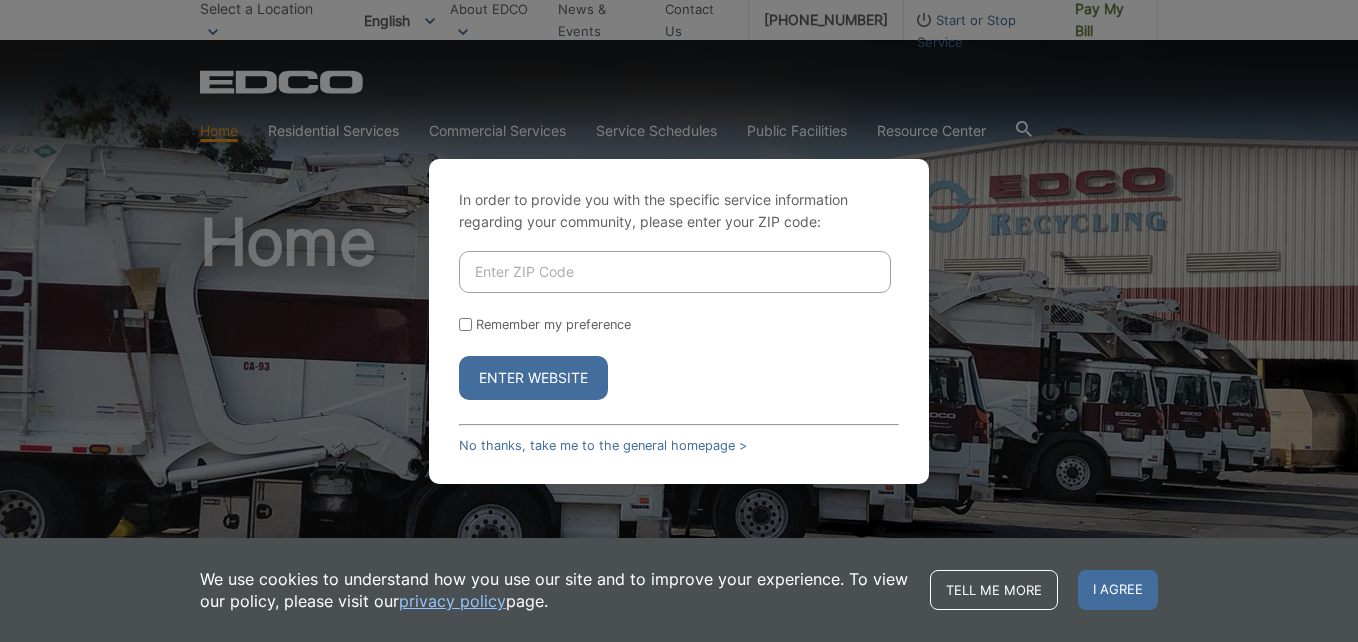scroll, scrollTop: 0, scrollLeft: 0, axis: both 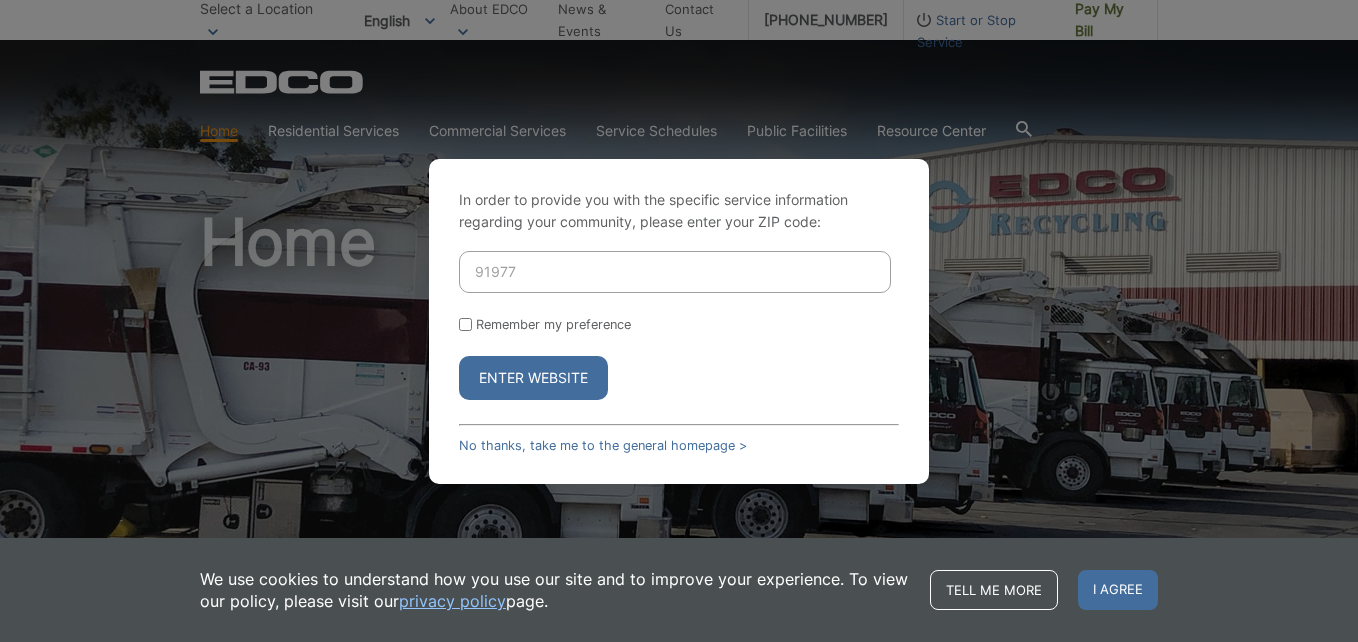 click on "Enter Website" at bounding box center [533, 378] 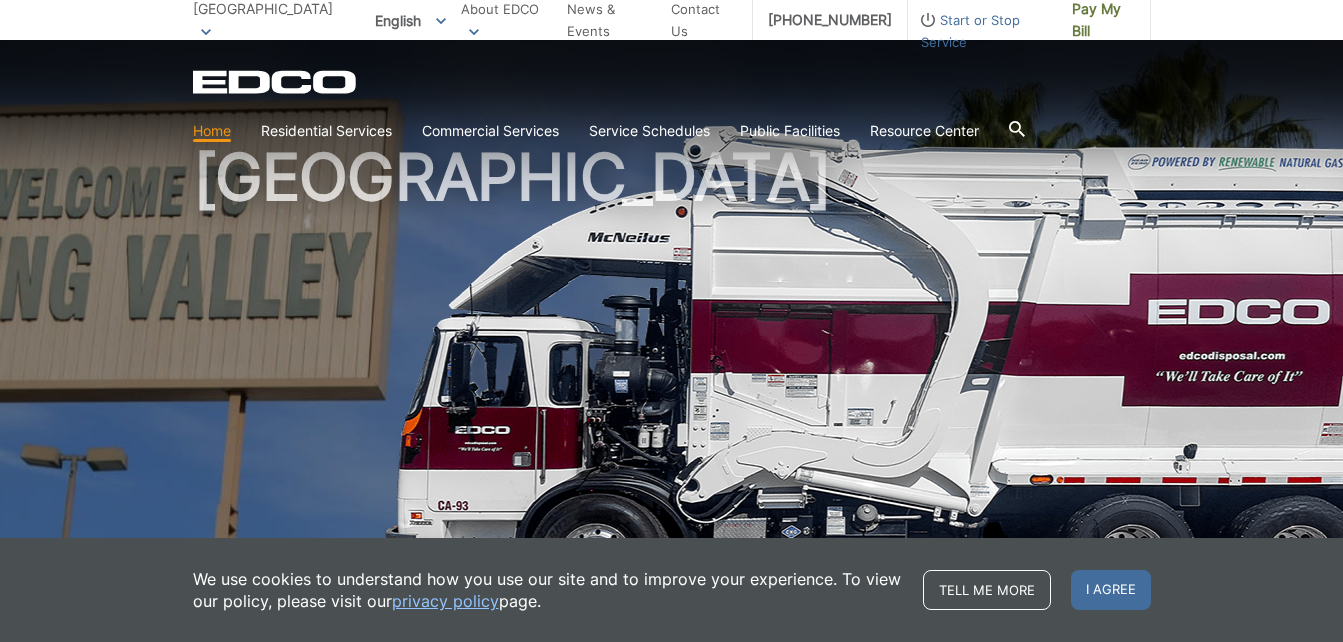 scroll, scrollTop: 100, scrollLeft: 0, axis: vertical 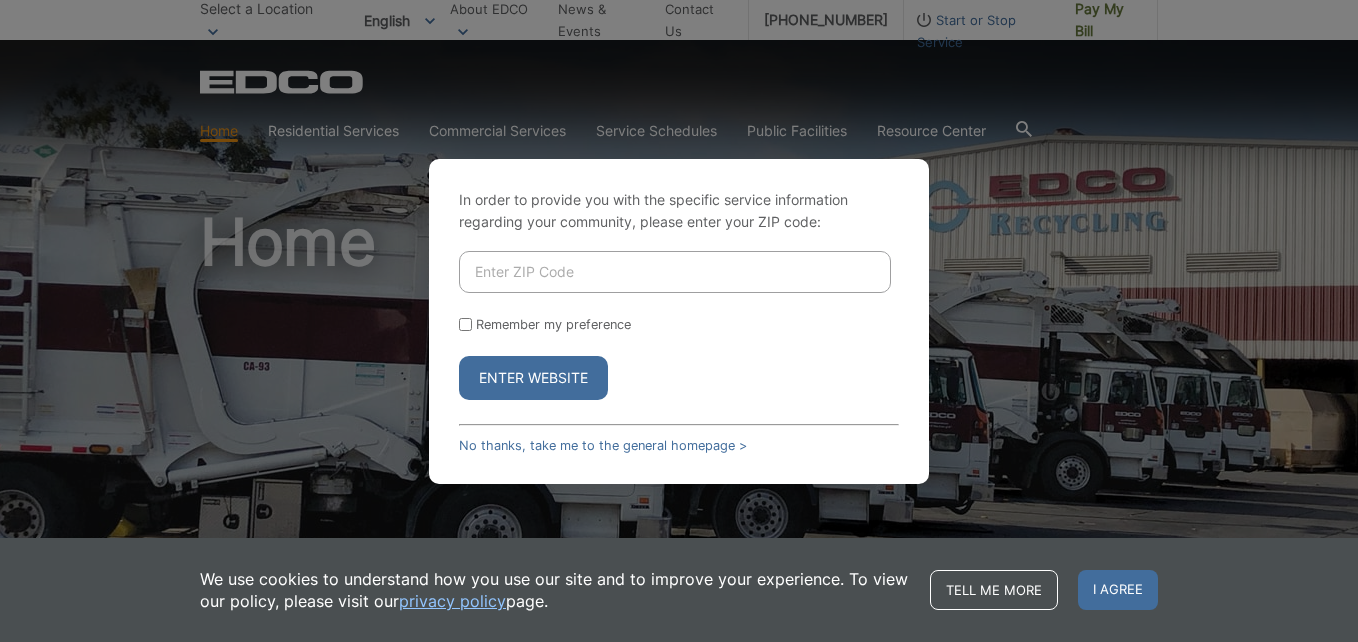 click at bounding box center (675, 272) 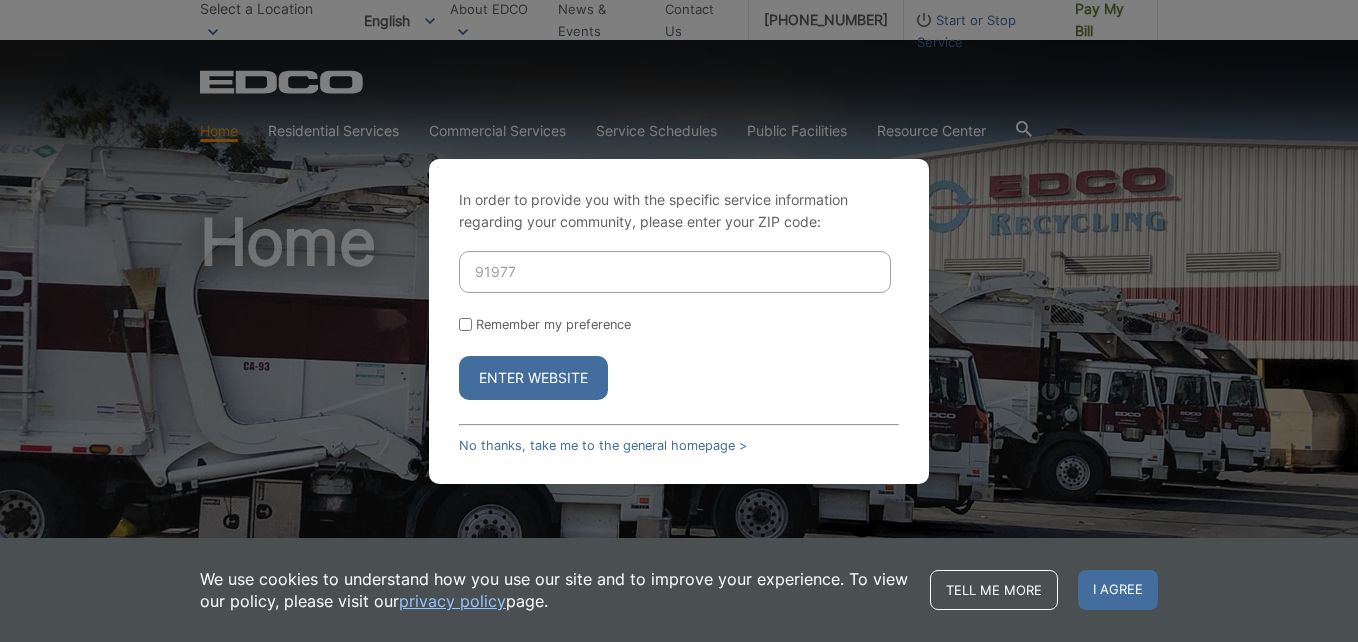 click on "Enter Website" at bounding box center (533, 378) 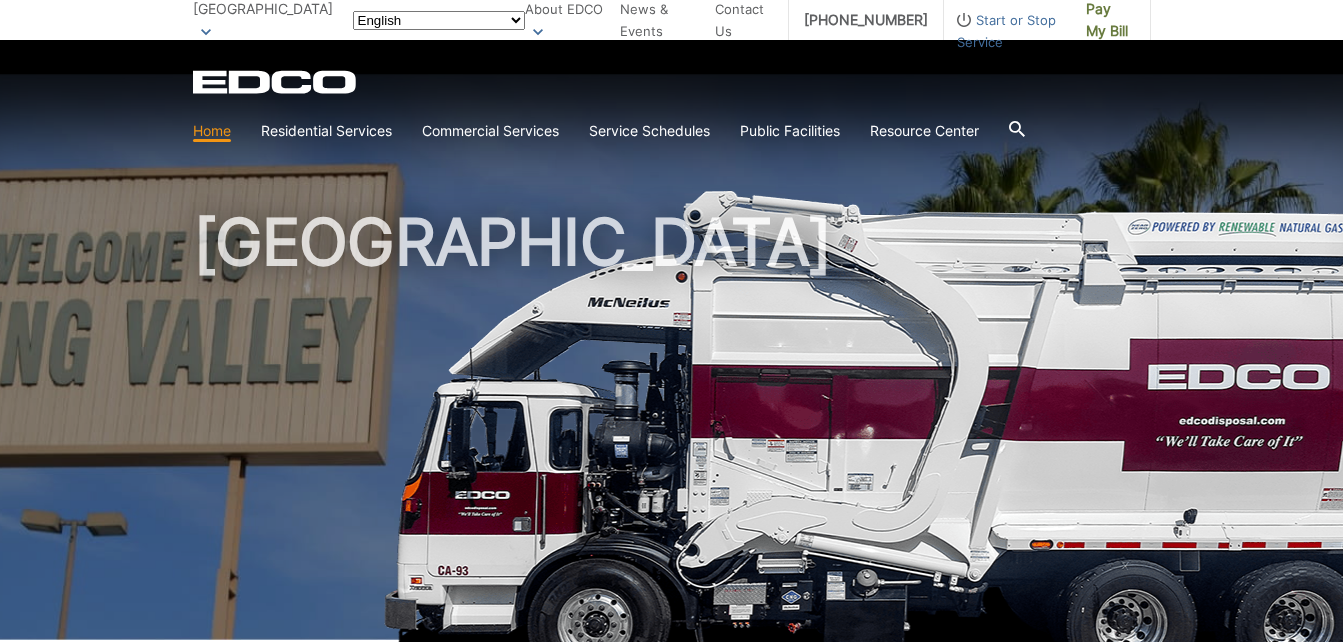 scroll, scrollTop: 0, scrollLeft: 0, axis: both 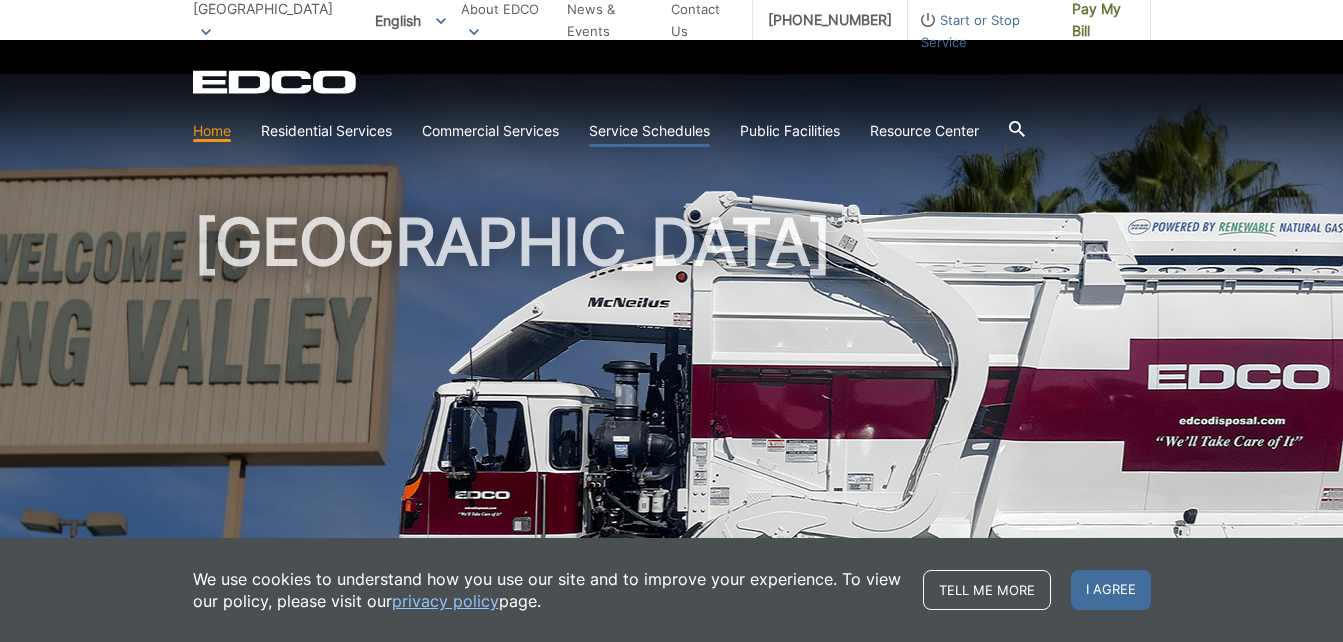 click on "Service Schedules" at bounding box center [649, 131] 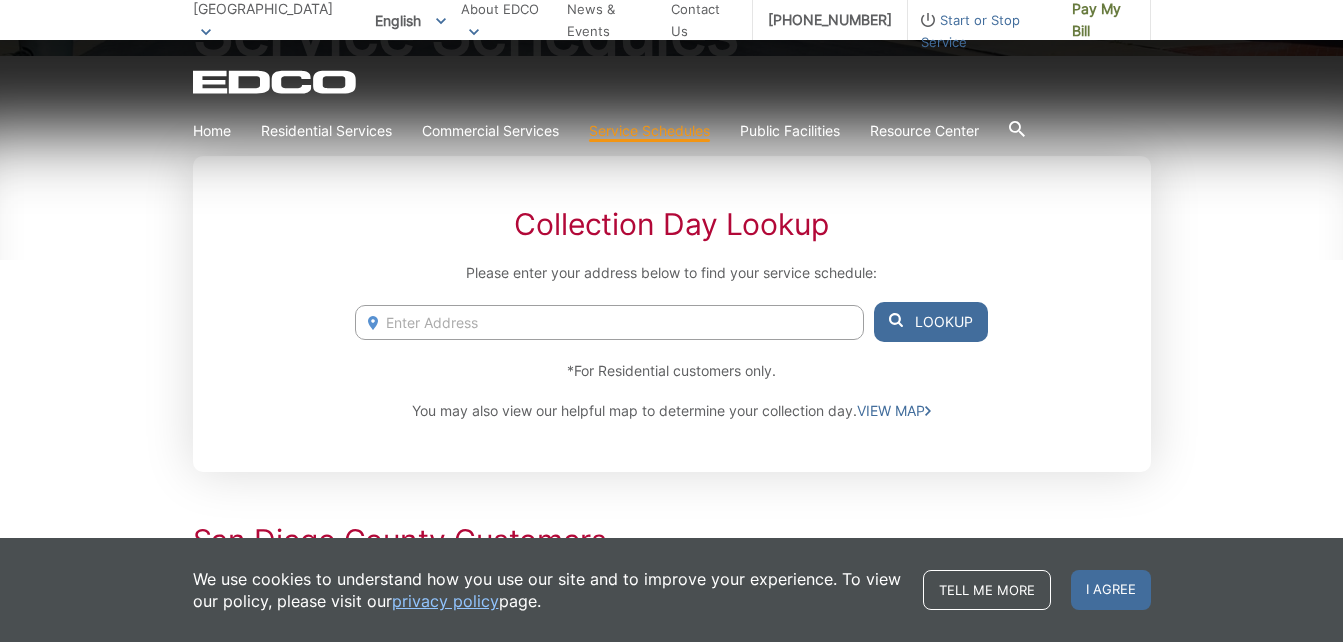 scroll, scrollTop: 300, scrollLeft: 0, axis: vertical 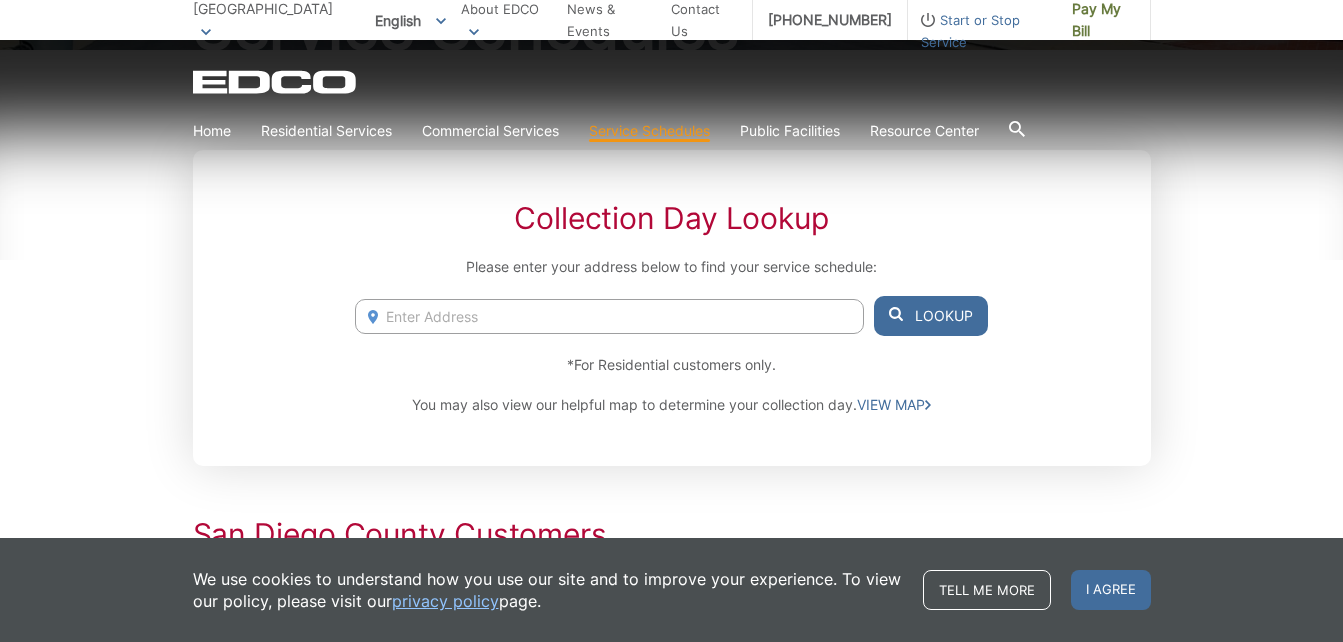 click at bounding box center (609, 316) 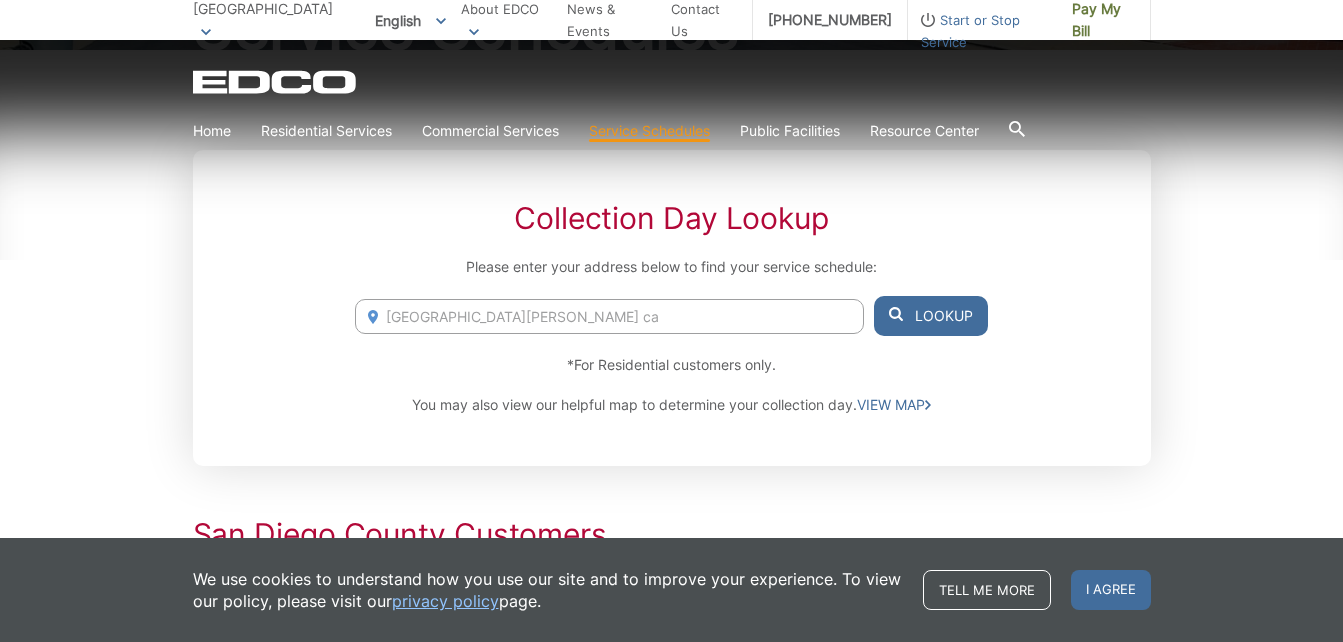 click on "Lookup" at bounding box center (931, 316) 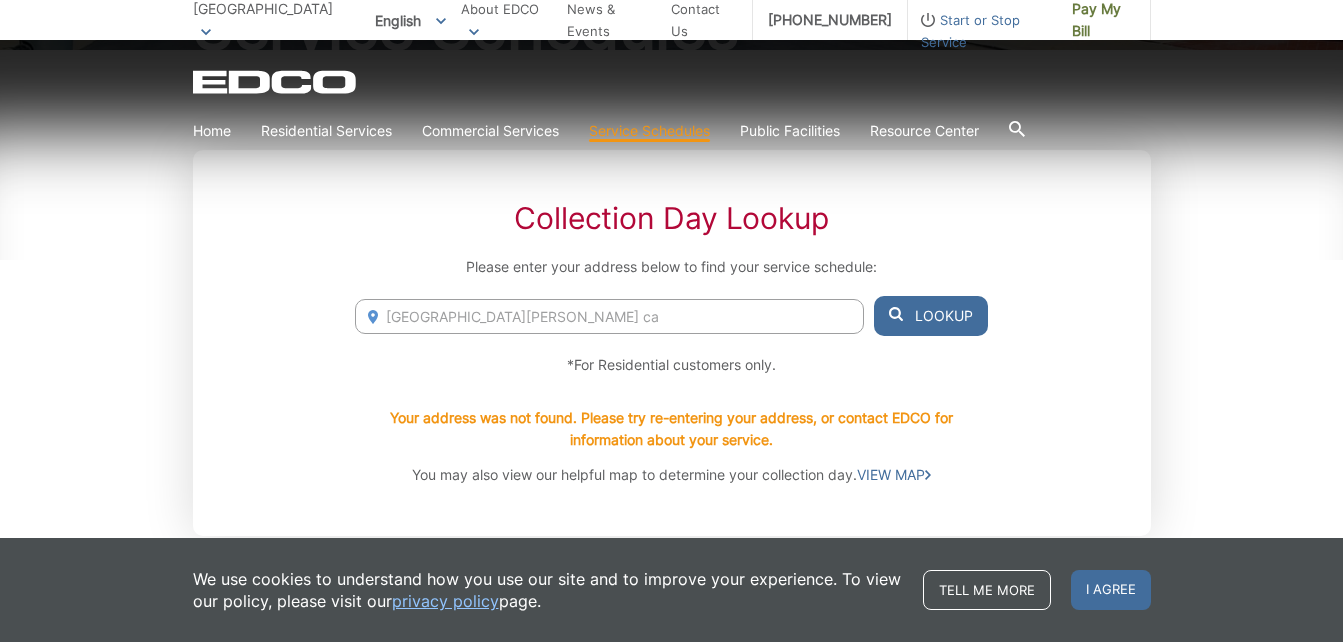 click on "752 concepcion ave spring valley ca" at bounding box center (609, 316) 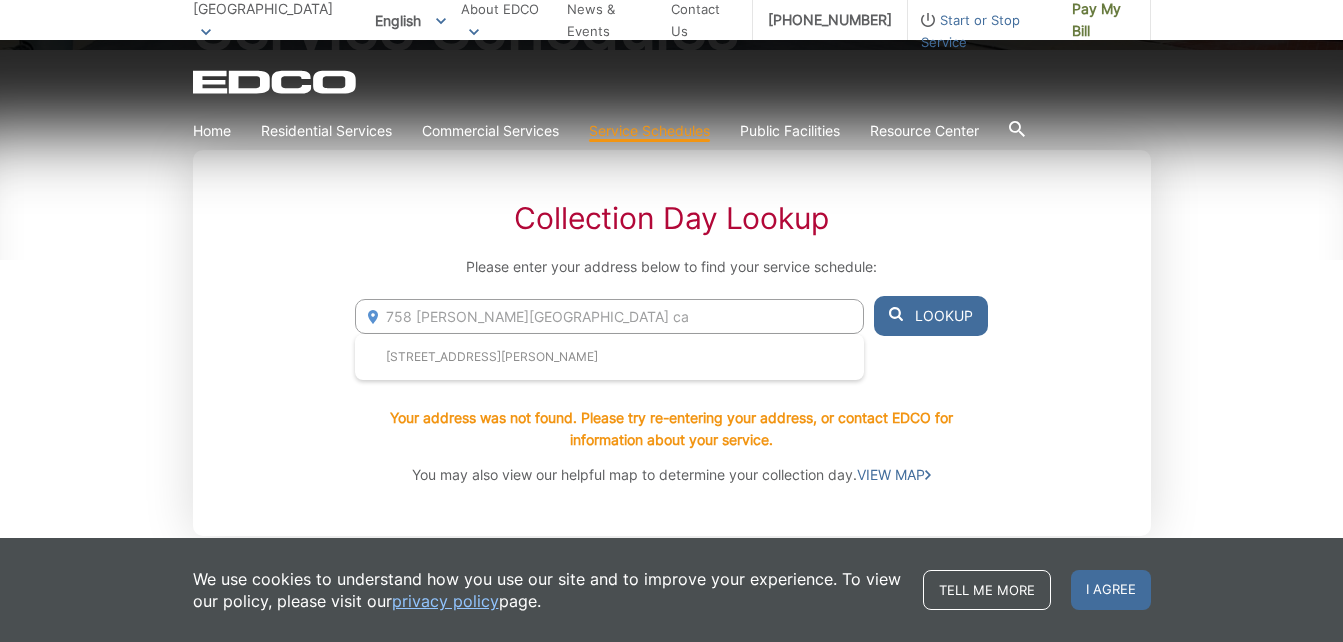 click on "Lookup" at bounding box center (931, 316) 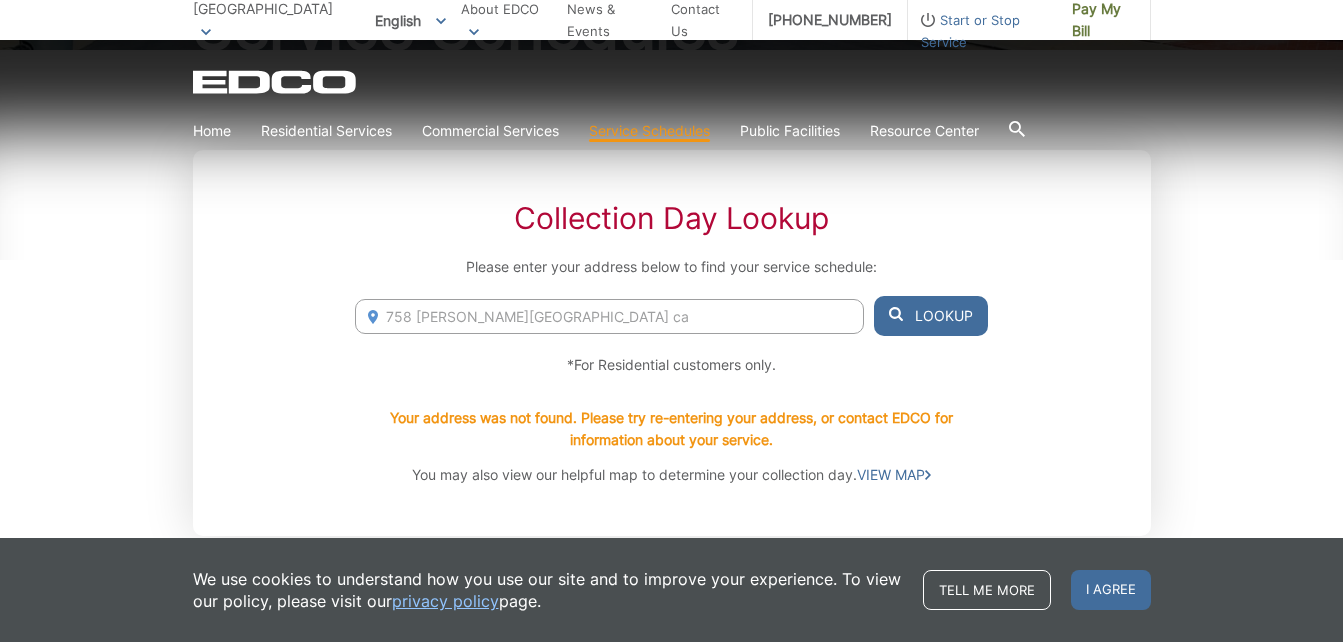 click on "Lookup" at bounding box center (931, 316) 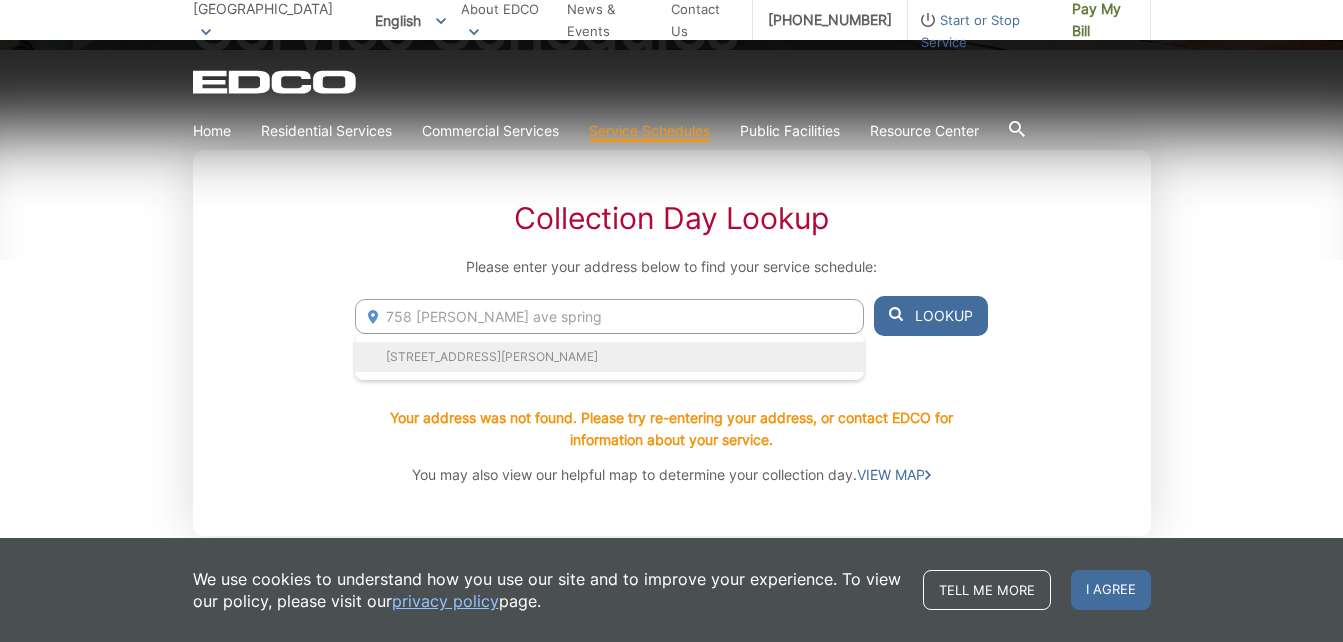 click on "758 Concepcion Ave, Spring Valley, CA, 91977" at bounding box center (609, 357) 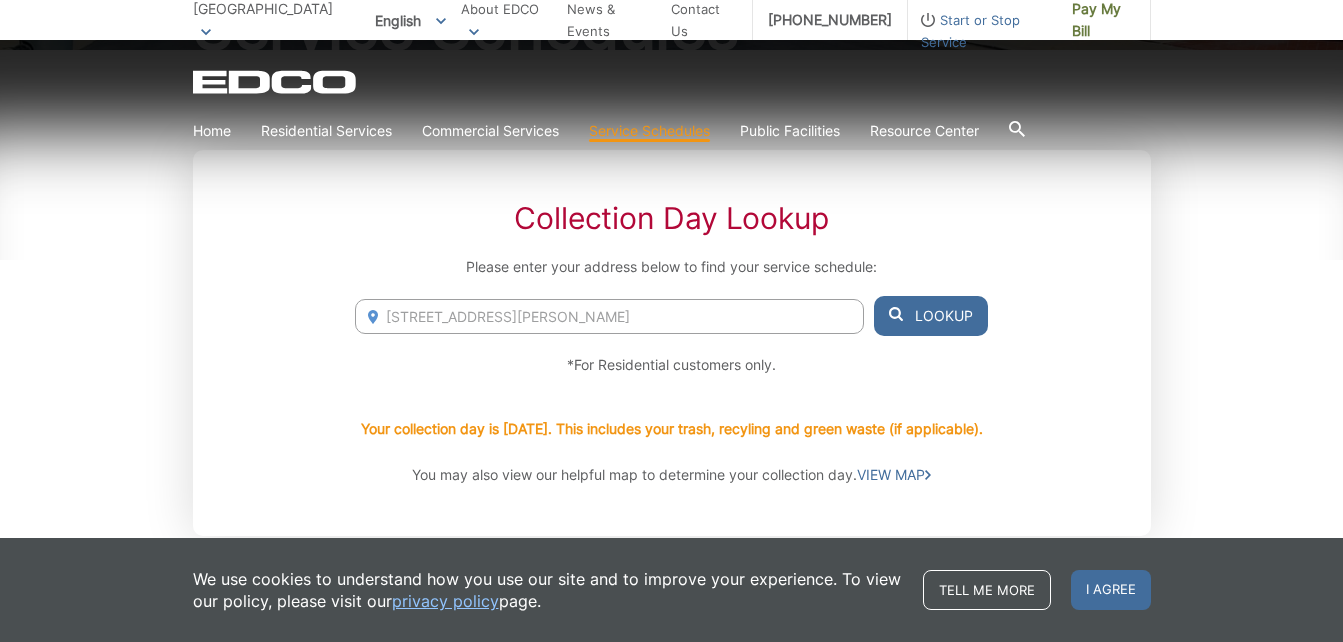 click on "Lookup" at bounding box center [931, 316] 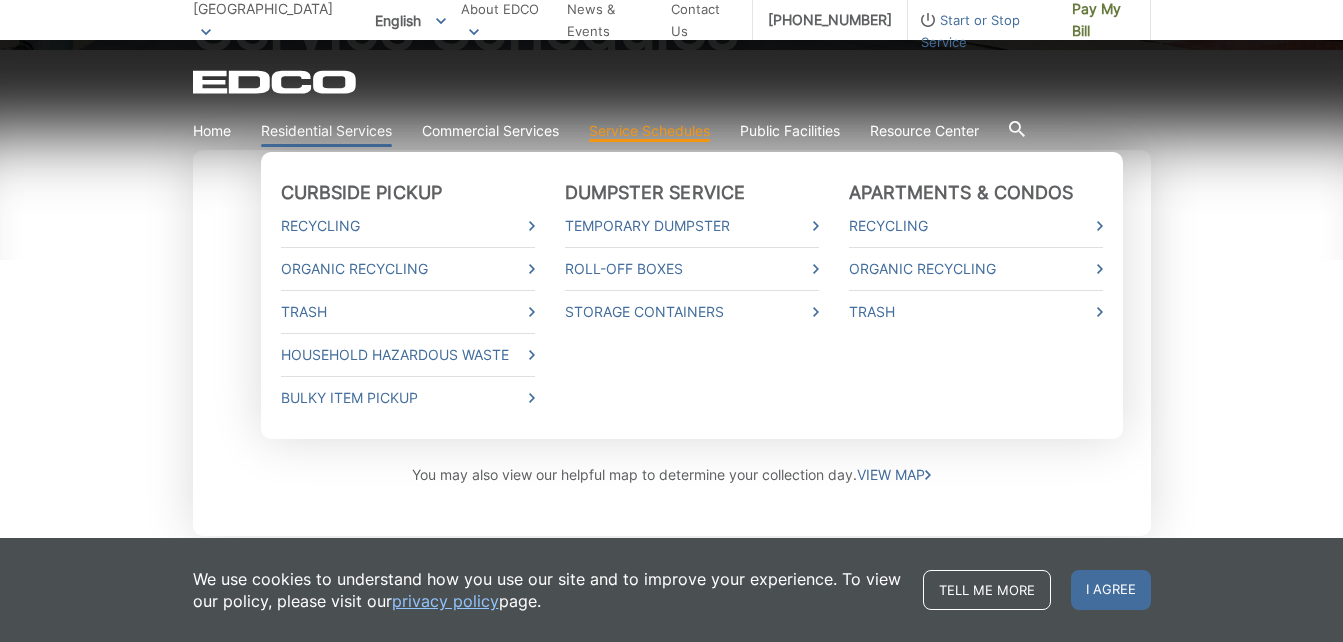click on "Residential Services" at bounding box center [326, 131] 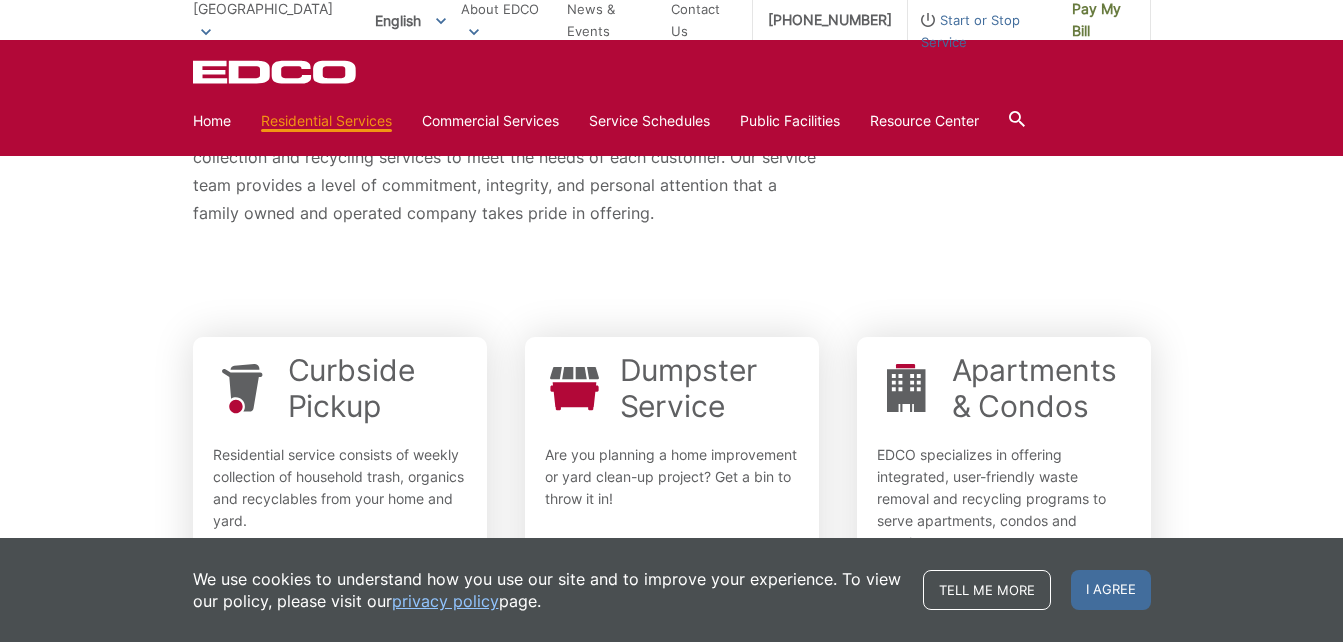 scroll, scrollTop: 600, scrollLeft: 0, axis: vertical 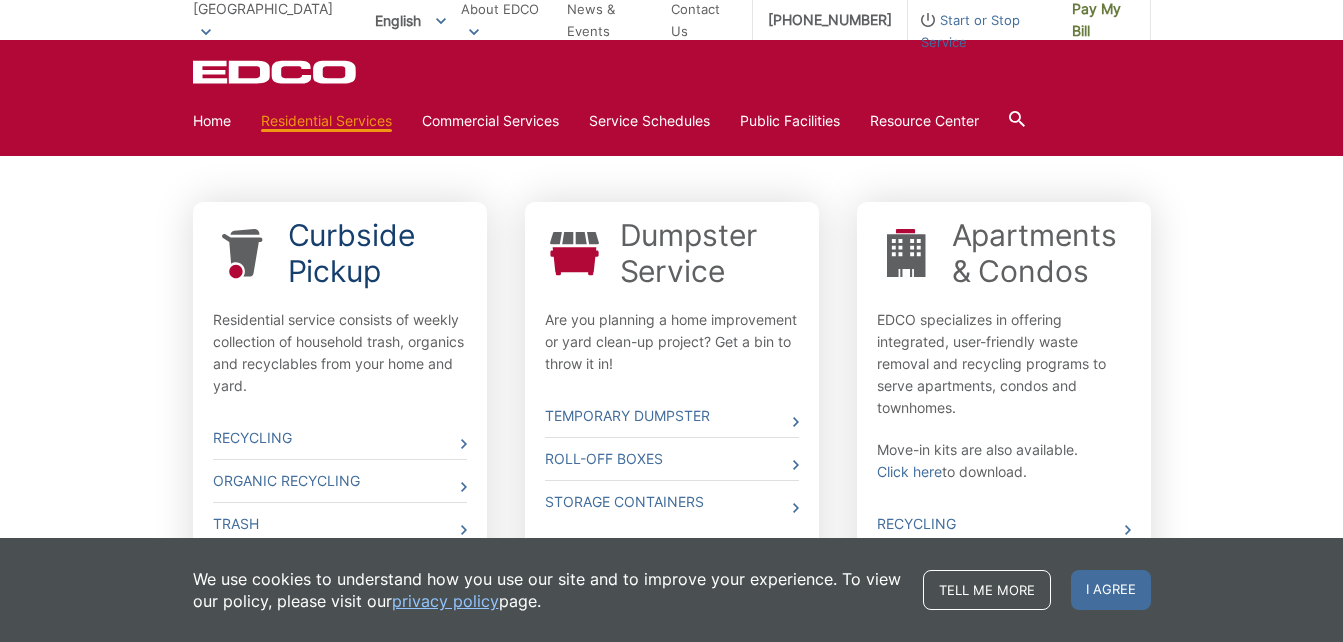 click on "Curbside Pickup" at bounding box center [377, 253] 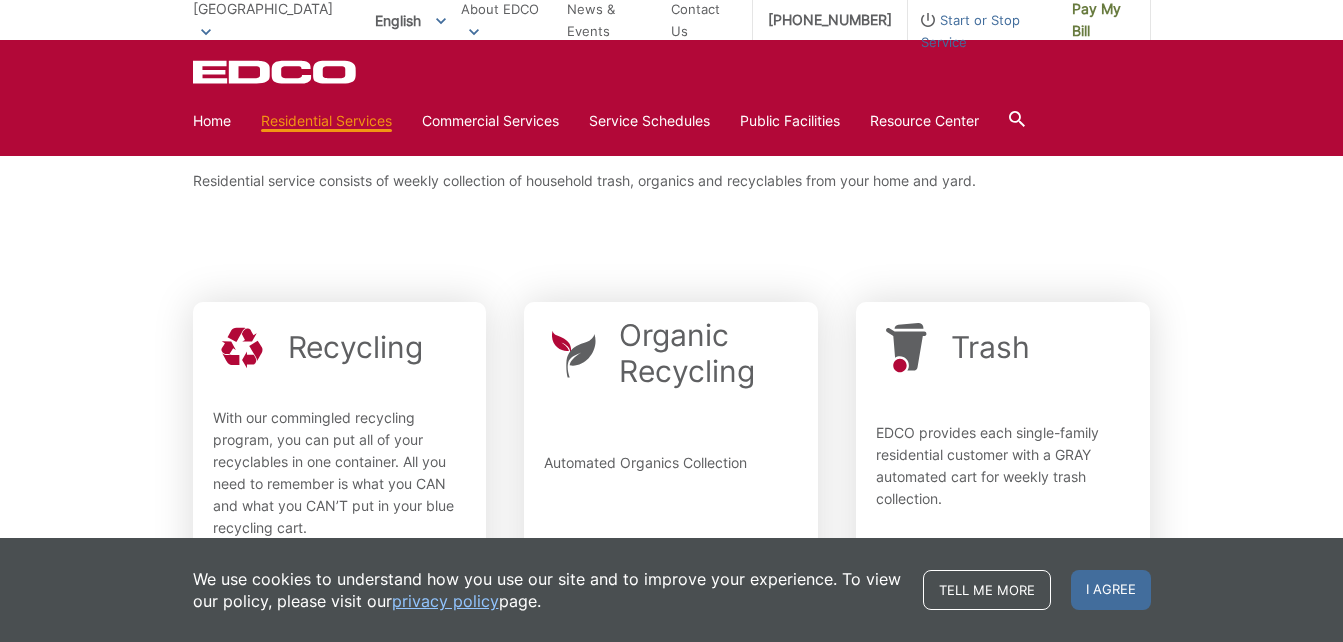 scroll, scrollTop: 298, scrollLeft: 0, axis: vertical 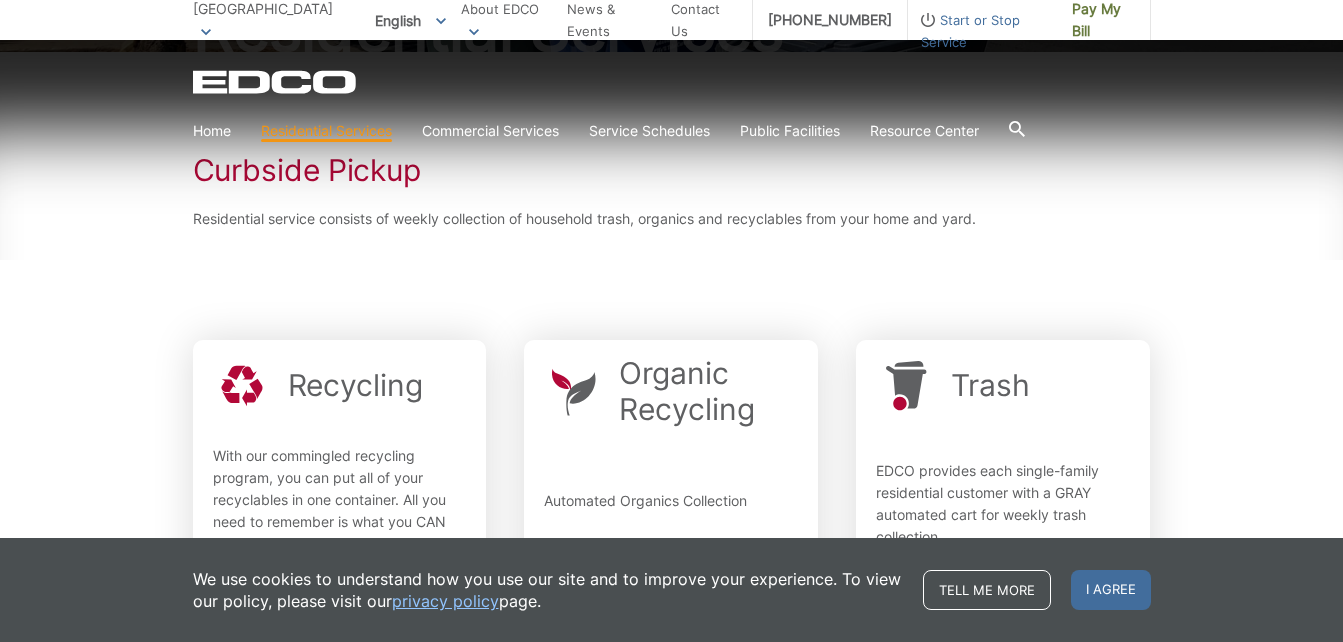 click 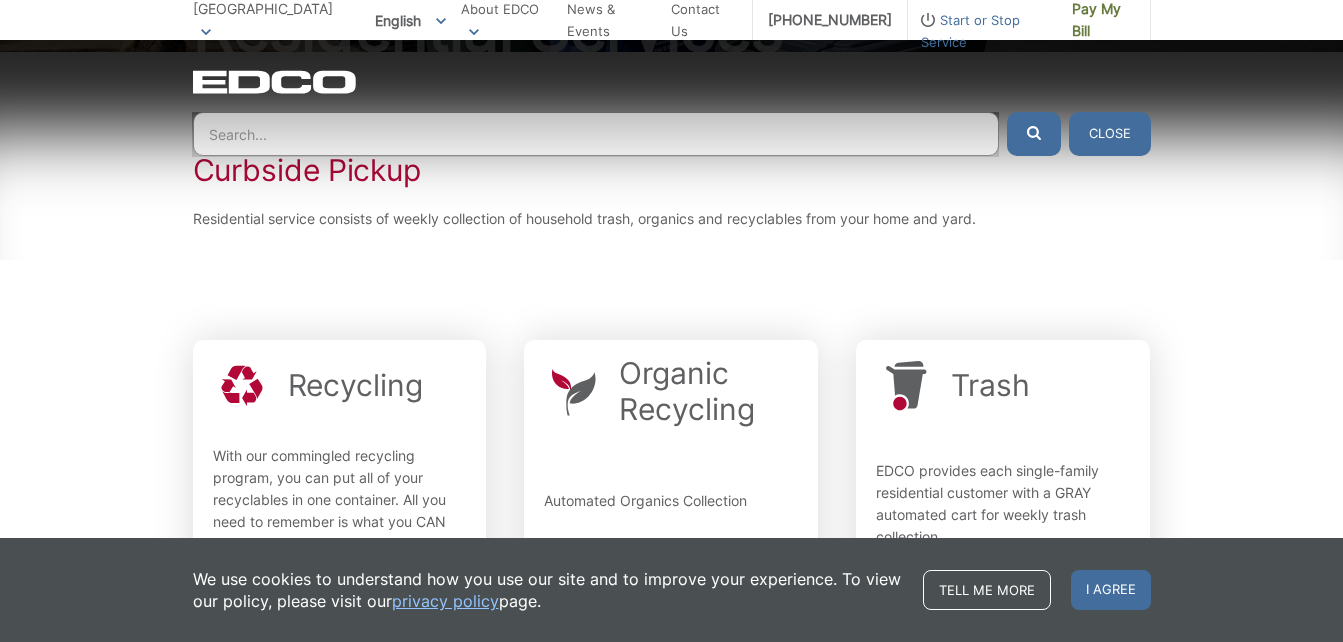click at bounding box center (596, 134) 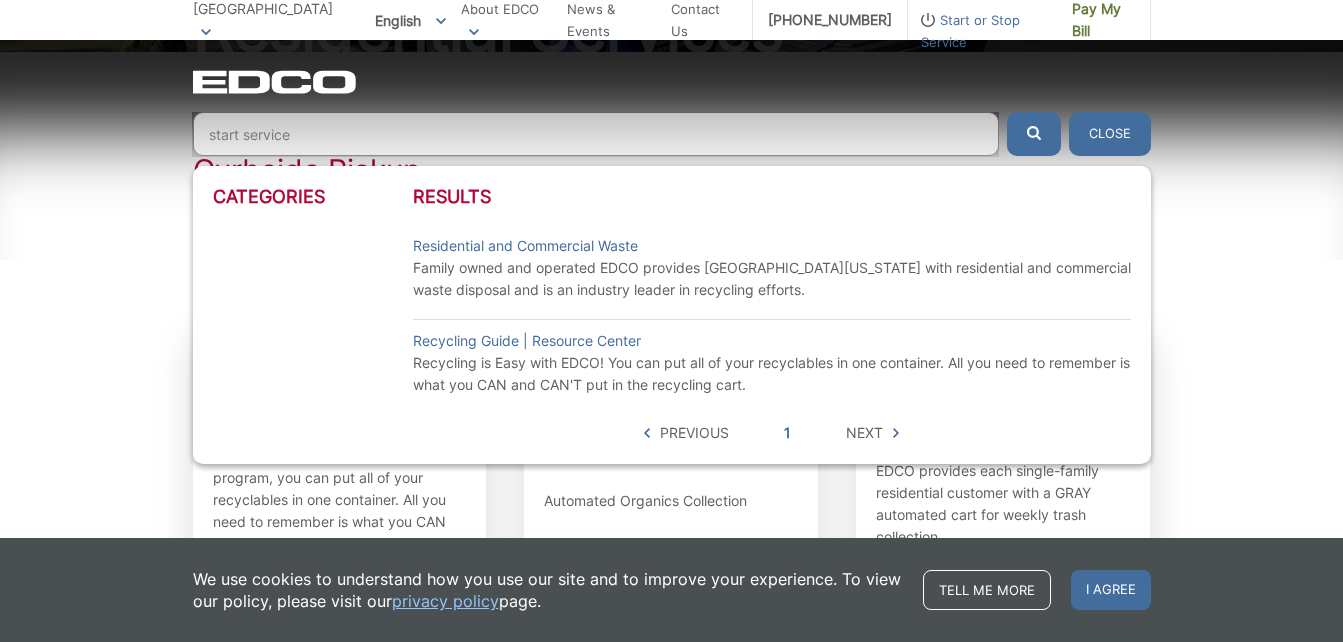 type on "start service" 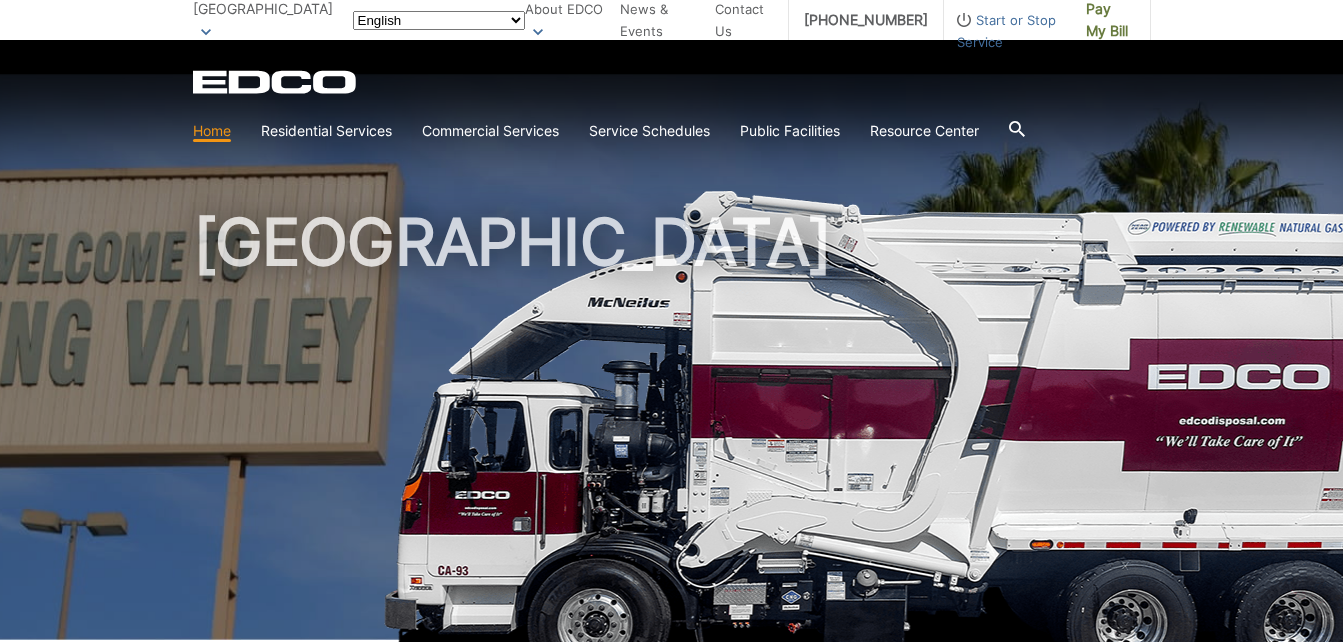 scroll, scrollTop: 0, scrollLeft: 0, axis: both 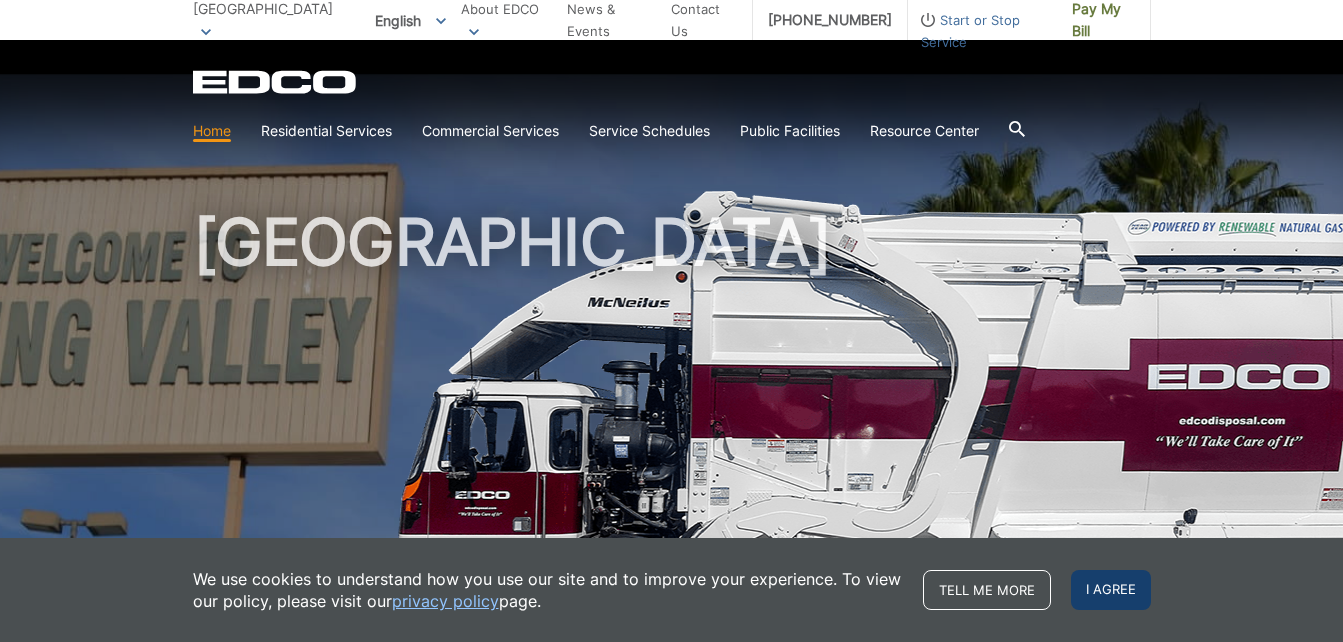 click on "I agree" at bounding box center [1111, 590] 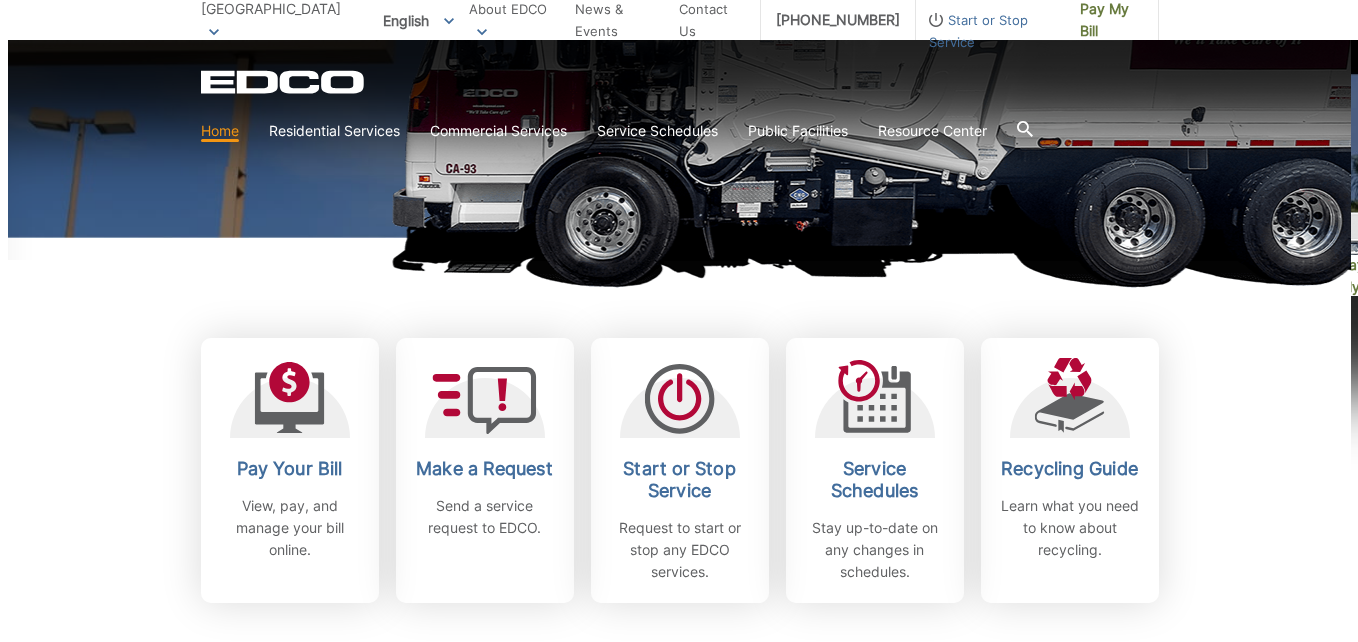 scroll, scrollTop: 500, scrollLeft: 0, axis: vertical 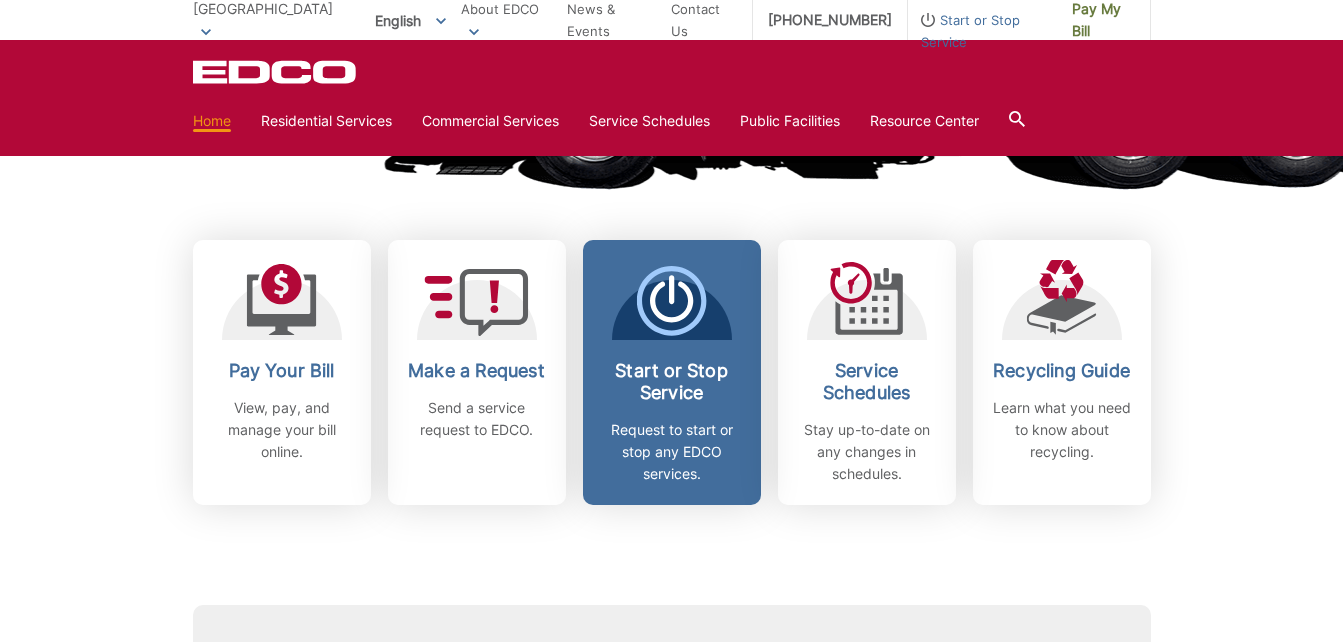 click on "Request to start or stop any EDCO services." at bounding box center (672, 452) 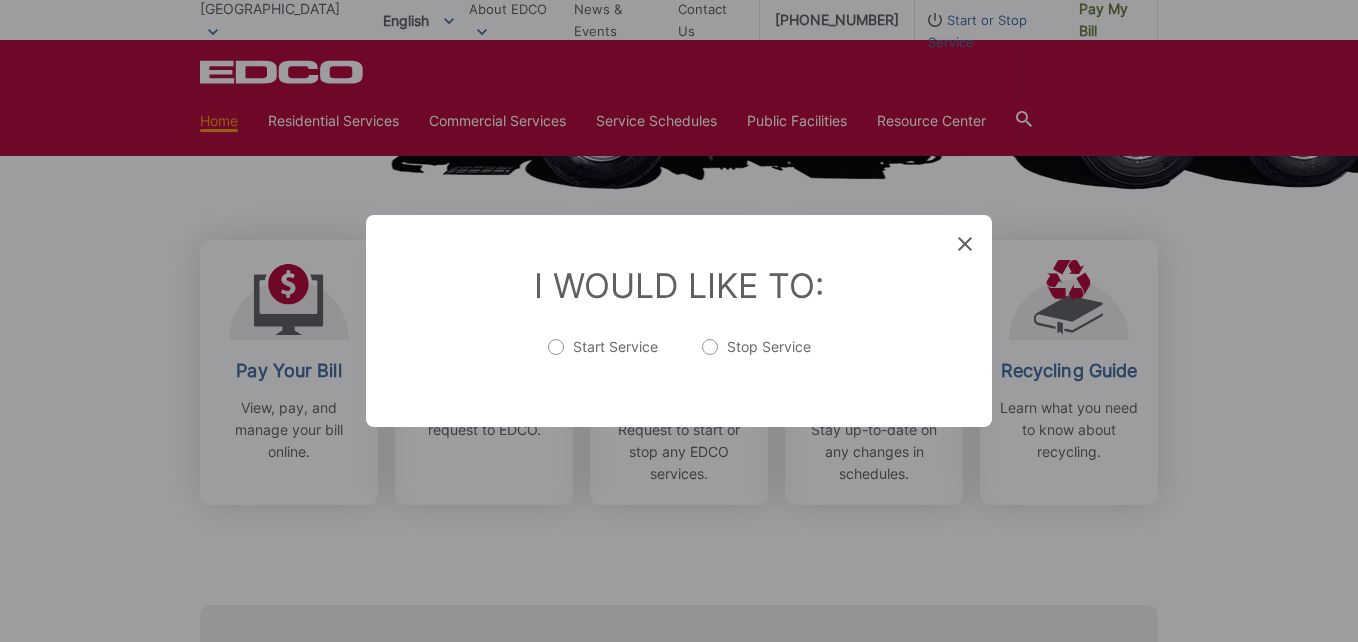 click on "Start Service" at bounding box center (603, 357) 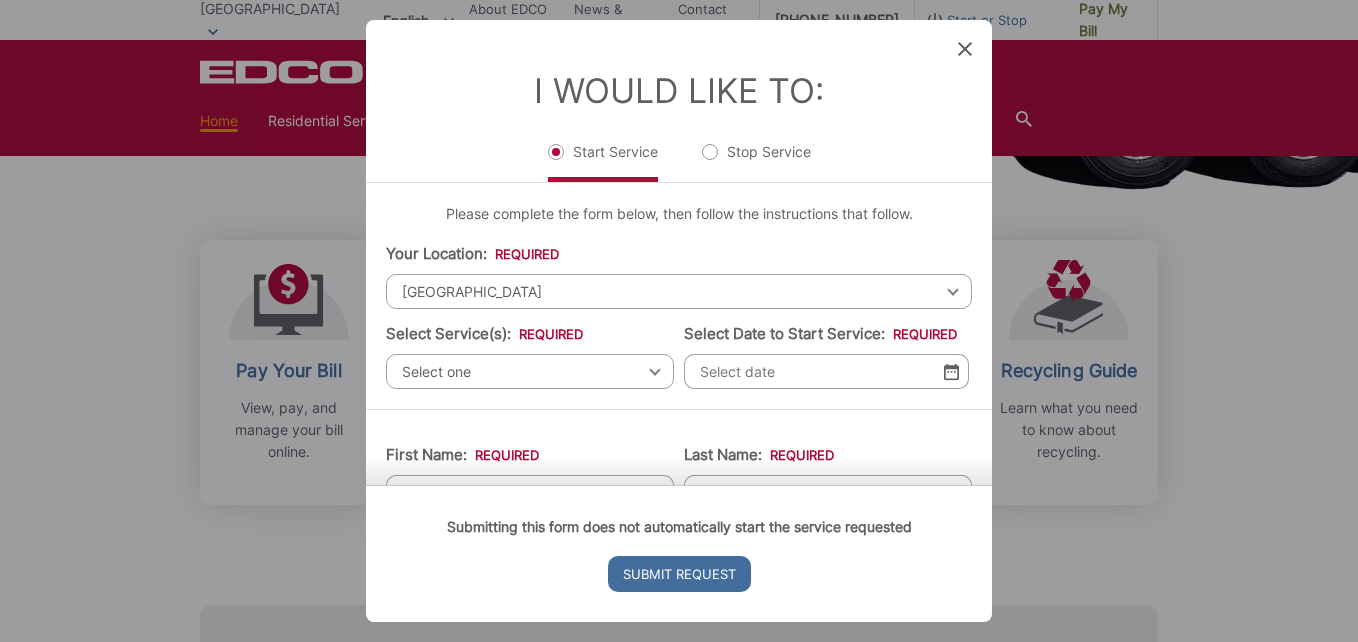 click on "Select one Select one Residential Curbside Pickup Commercial/Business Services Apartments & Condos Temporary Dumpster Service Construction & Demolition" at bounding box center [530, 371] 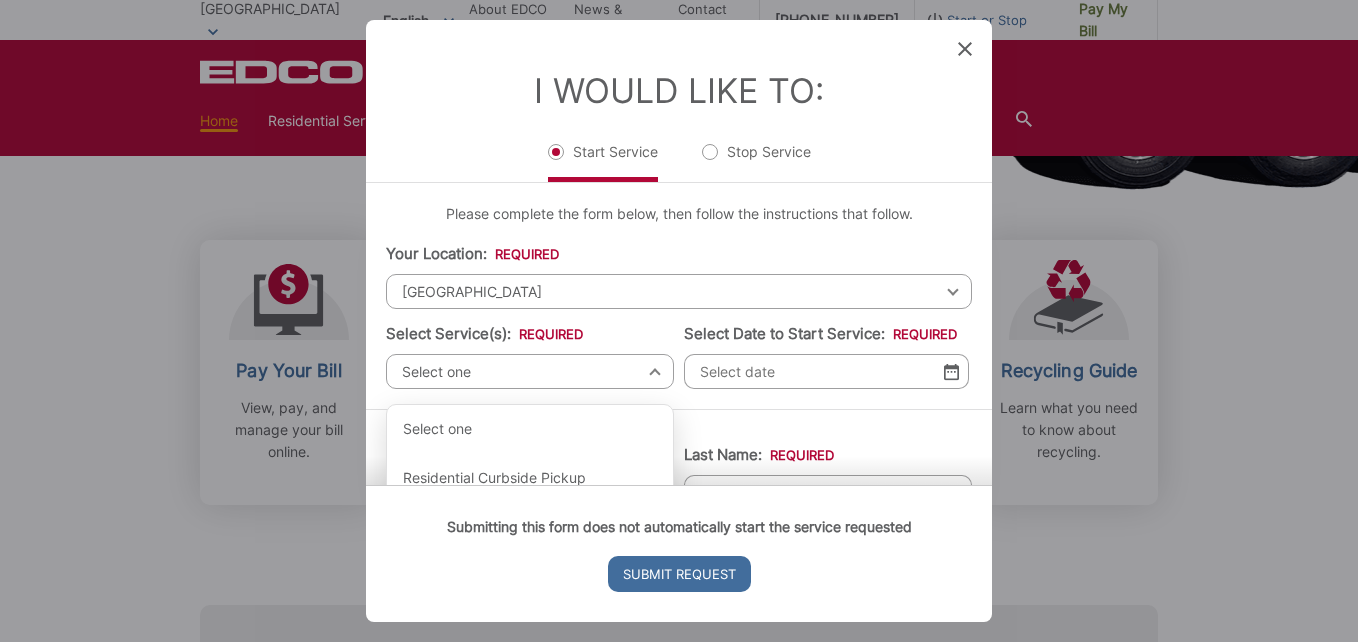 click on "[GEOGRAPHIC_DATA]" at bounding box center [679, 291] 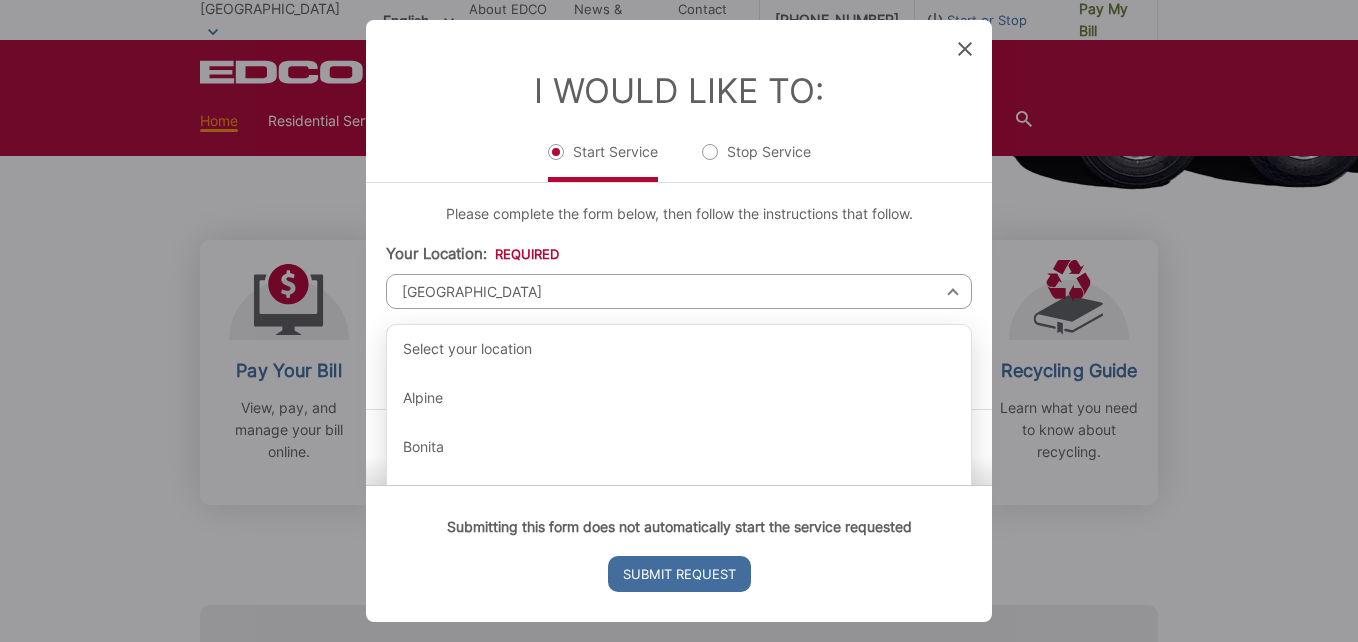 click on "[GEOGRAPHIC_DATA]" at bounding box center (679, 291) 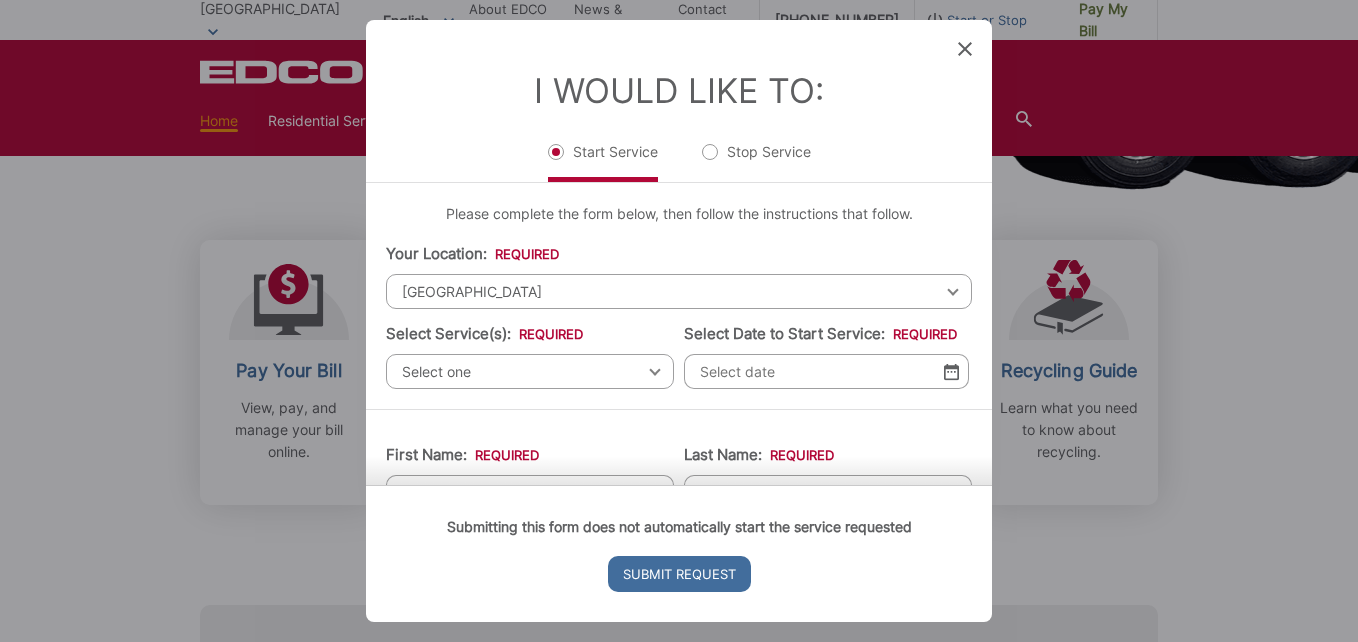 click on "Select one Select one Residential Curbside Pickup Commercial/Business Services Apartments & Condos Temporary Dumpster Service Construction & Demolition" at bounding box center (530, 371) 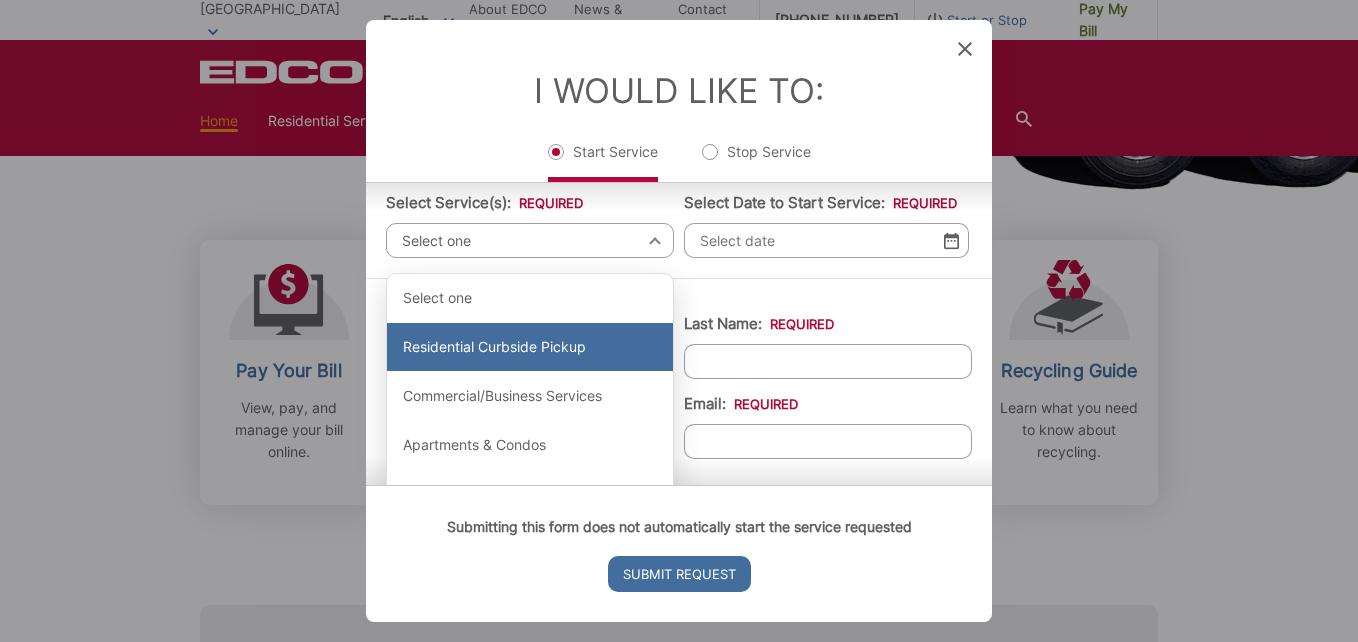 scroll, scrollTop: 100, scrollLeft: 0, axis: vertical 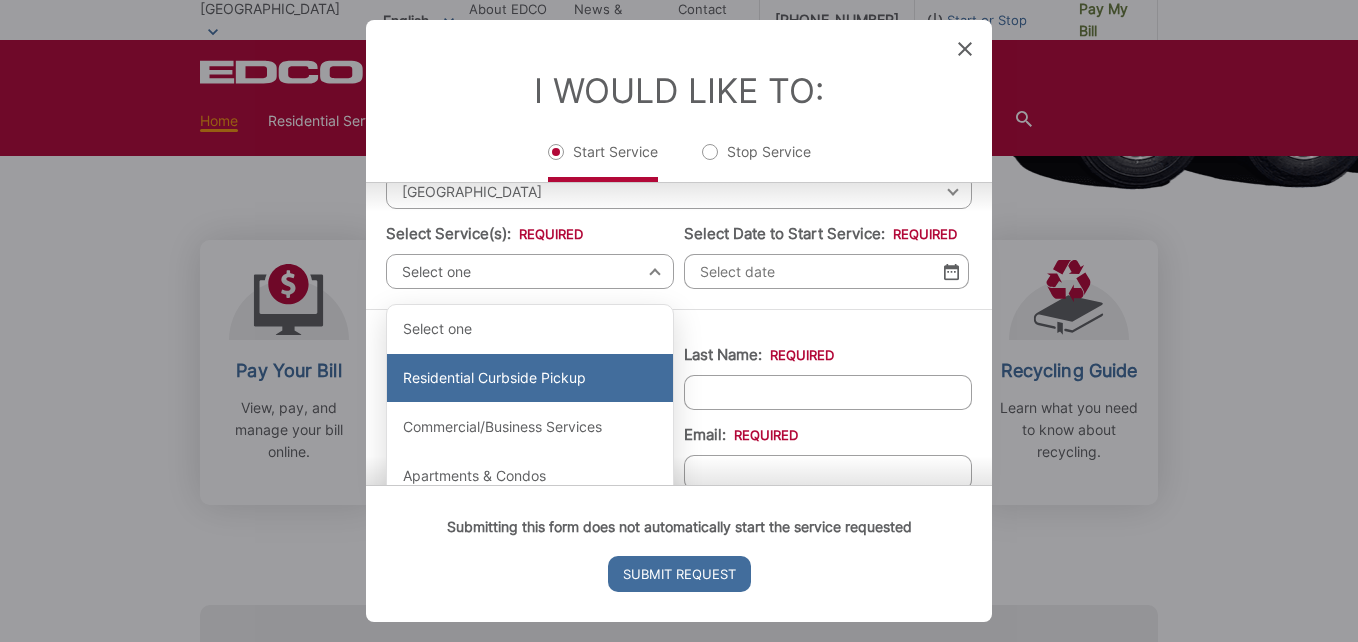 click on "Residential Curbside Pickup" at bounding box center [530, 378] 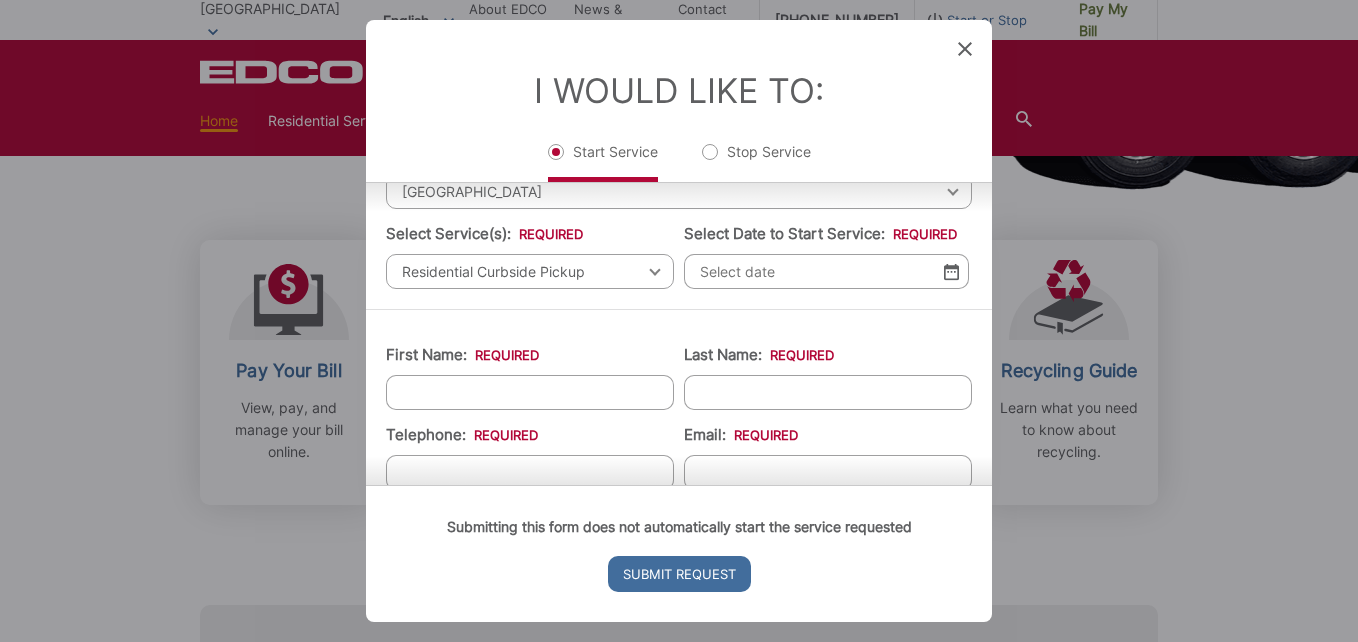 click at bounding box center (951, 271) 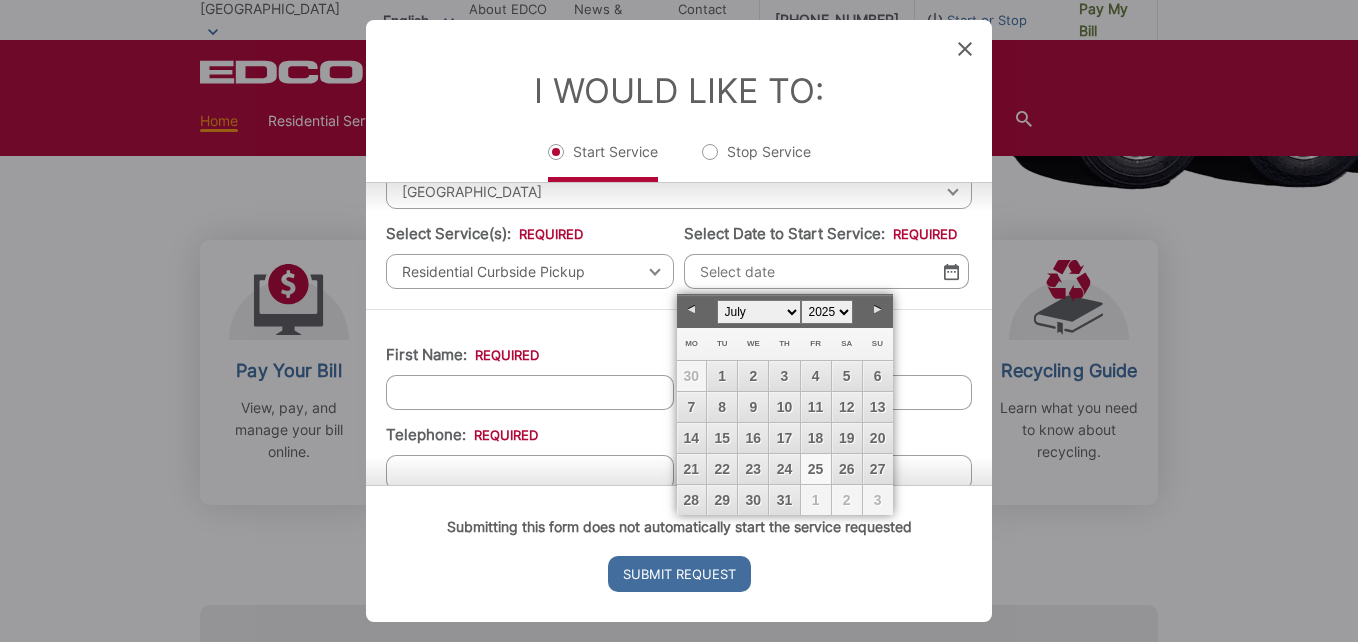 click on "25" at bounding box center (816, 469) 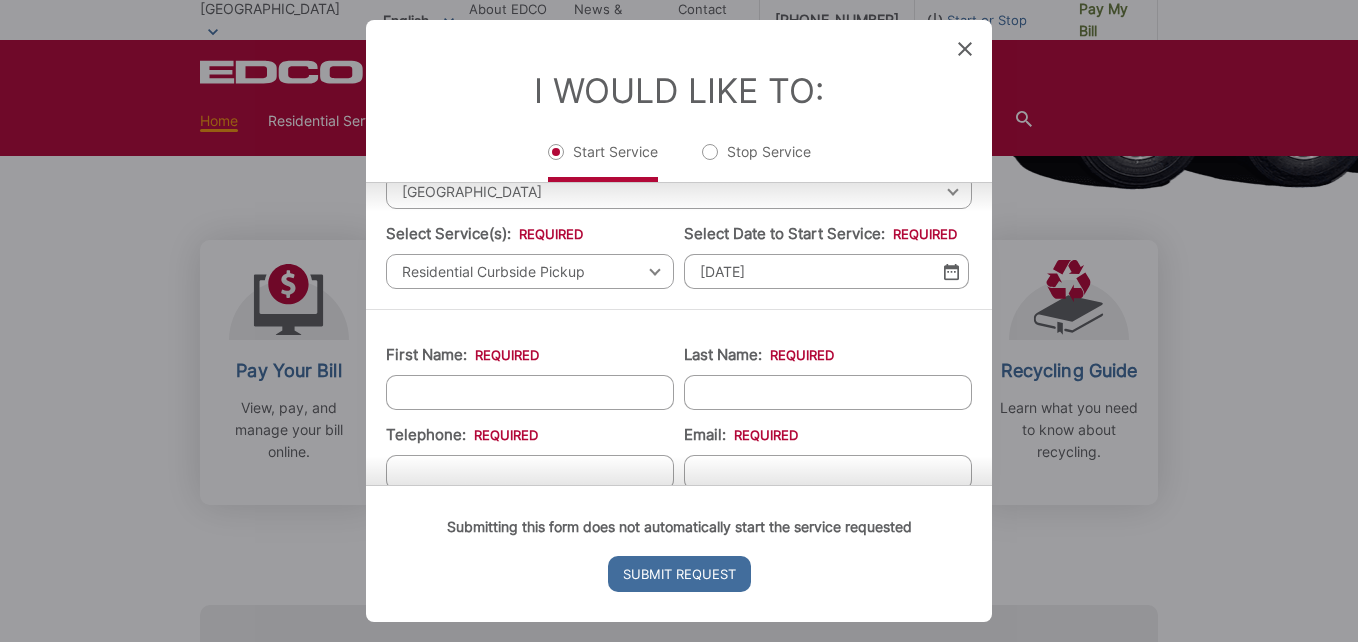click on "First Name: *" at bounding box center (530, 392) 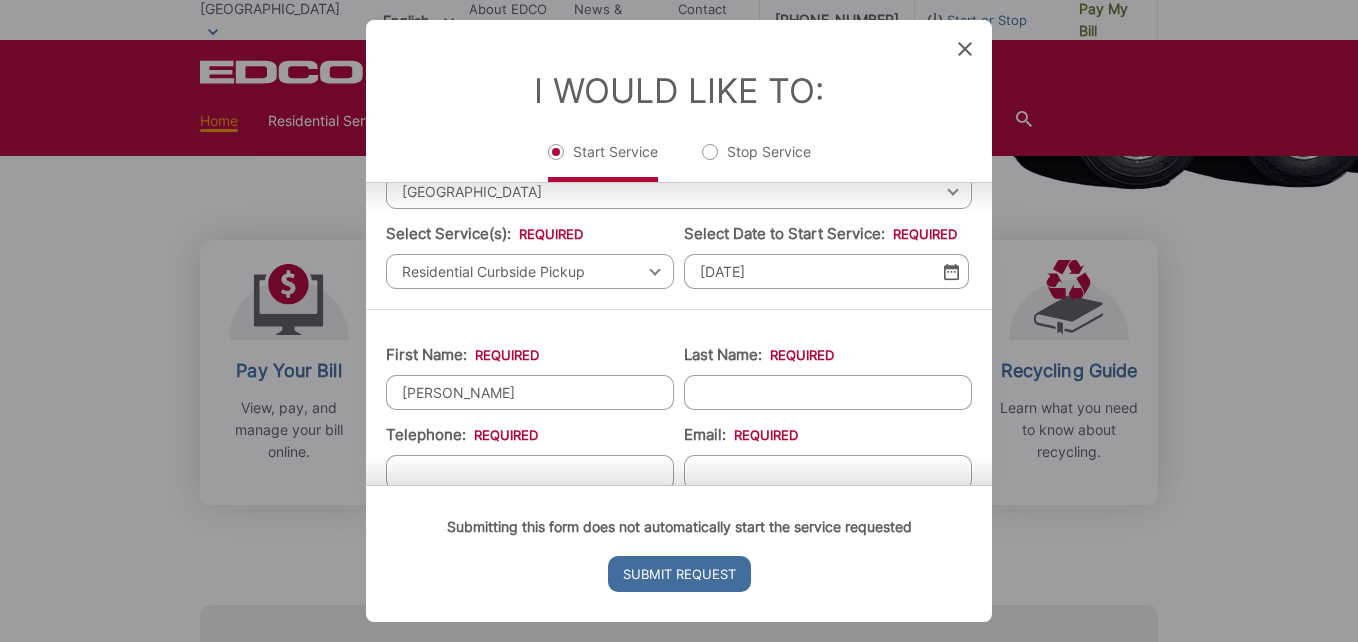 type on "[PERSON_NAME]" 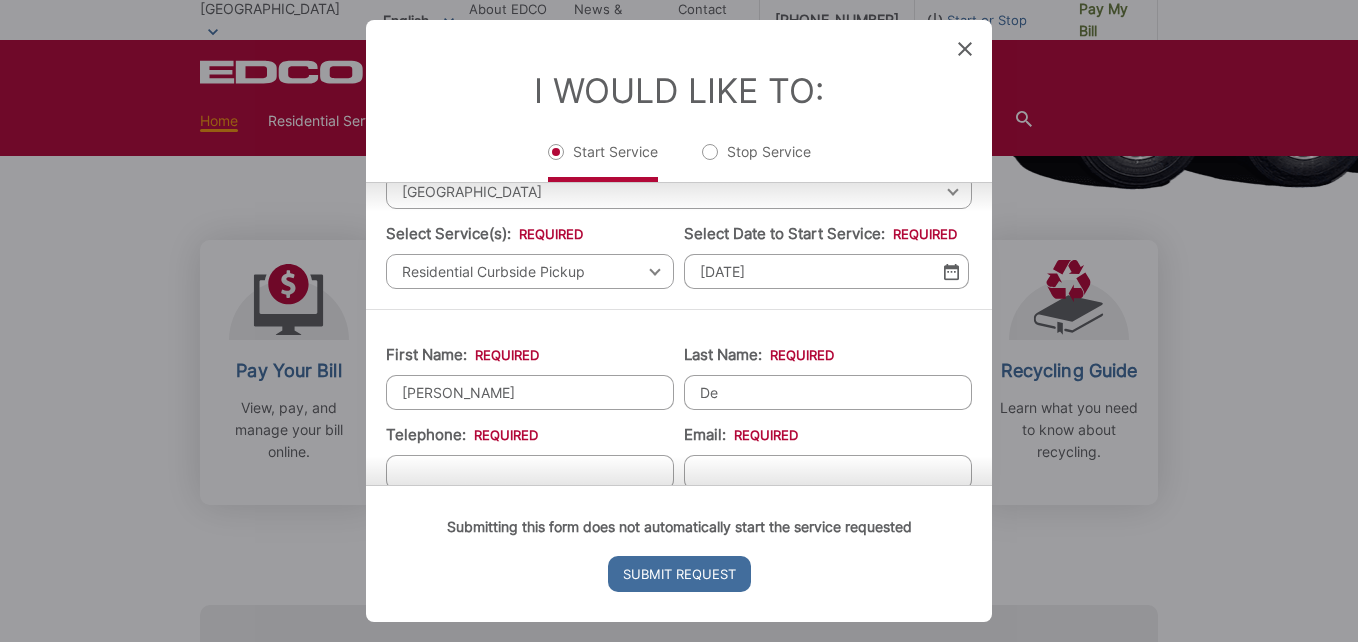 type on "[PERSON_NAME]" 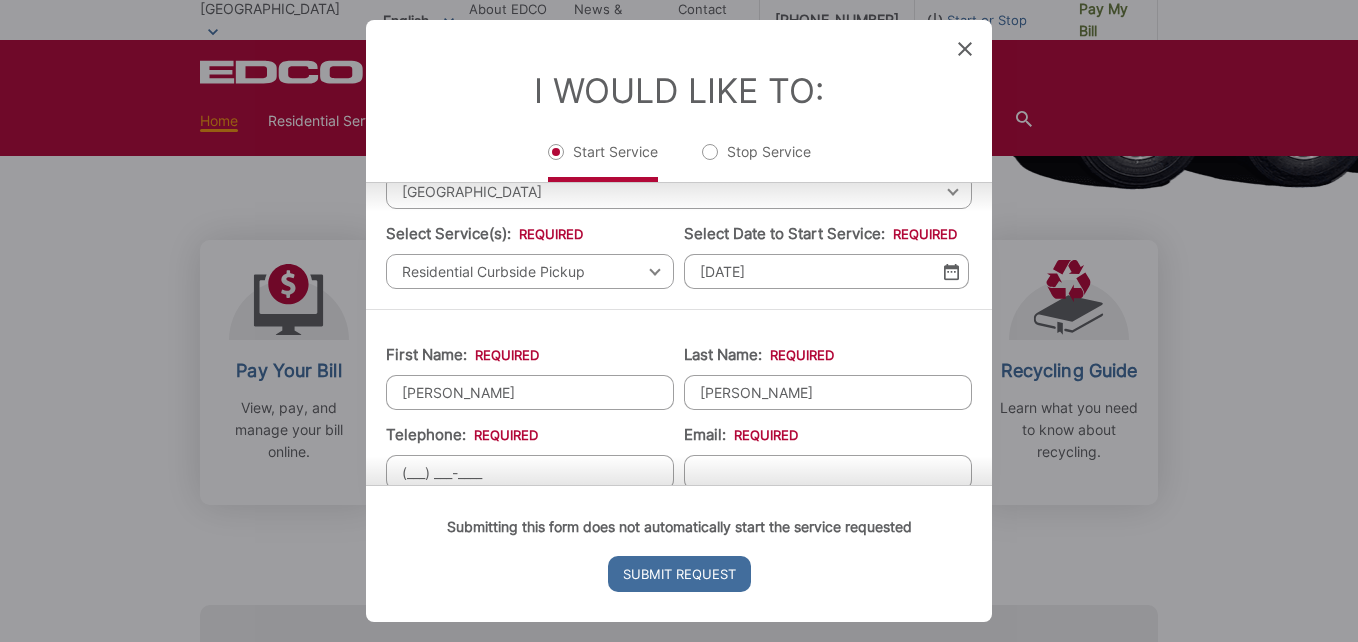 scroll, scrollTop: 105, scrollLeft: 0, axis: vertical 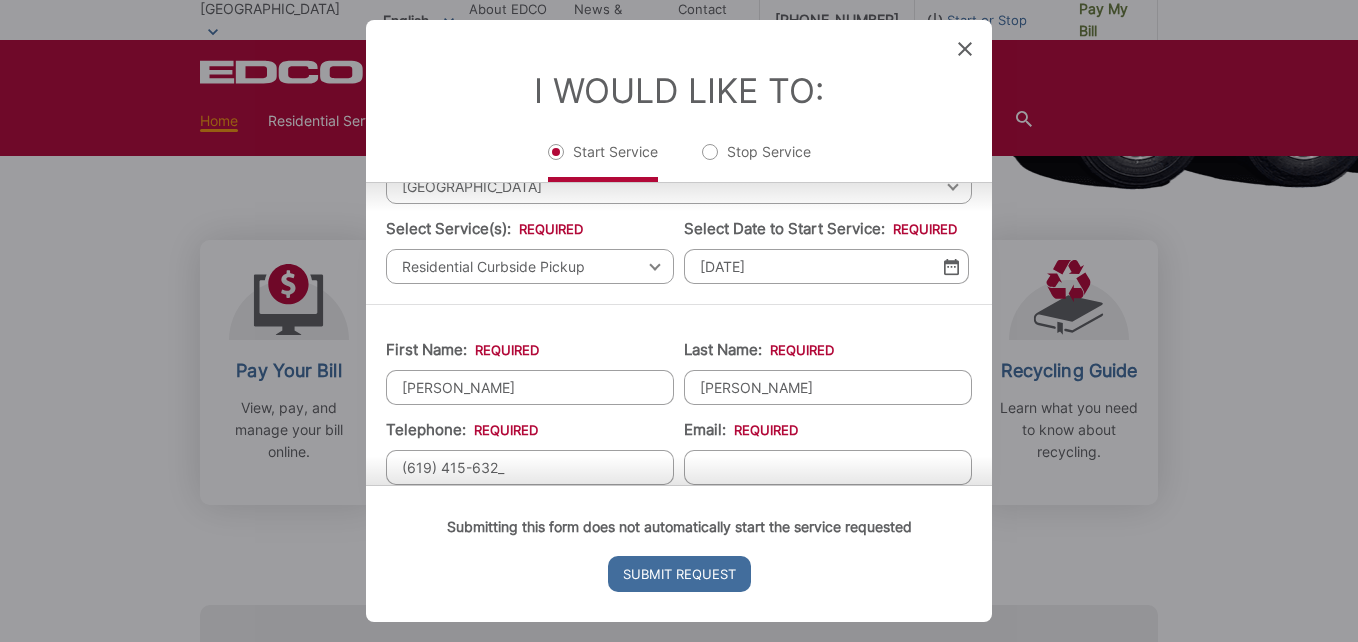 type on "[PHONE_NUMBER]" 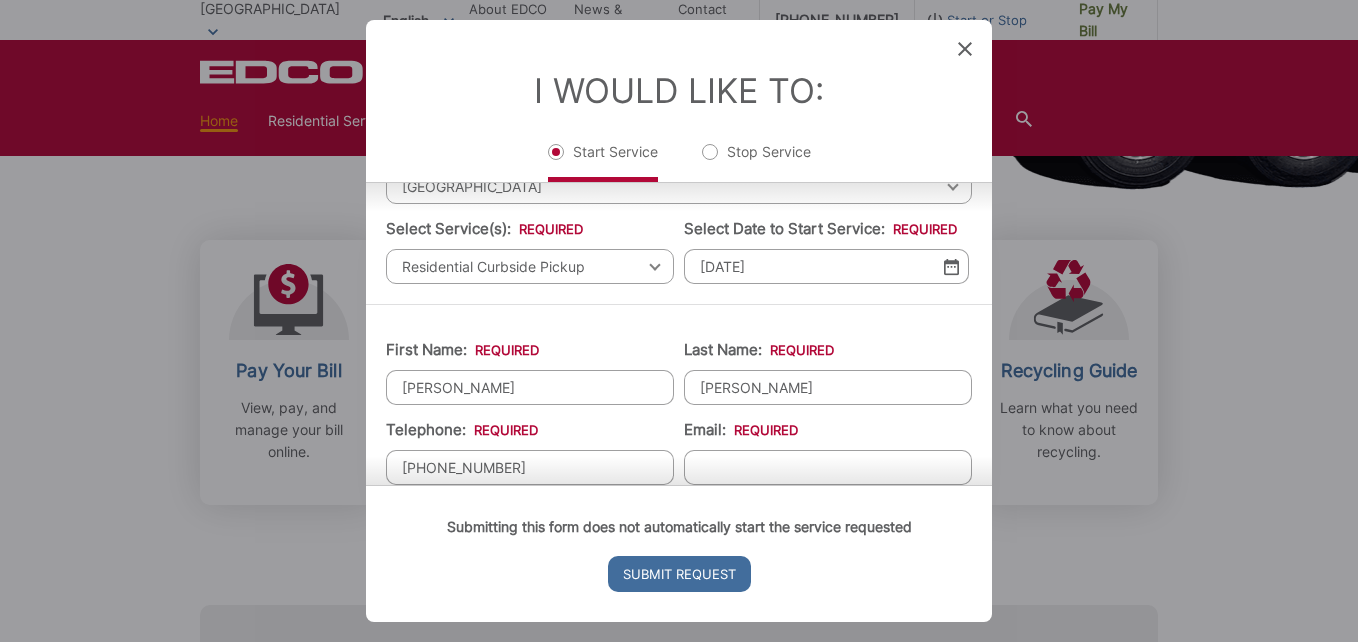 click on "Submitting this form does not automatically start the service requested Submit Request" at bounding box center (679, 553) 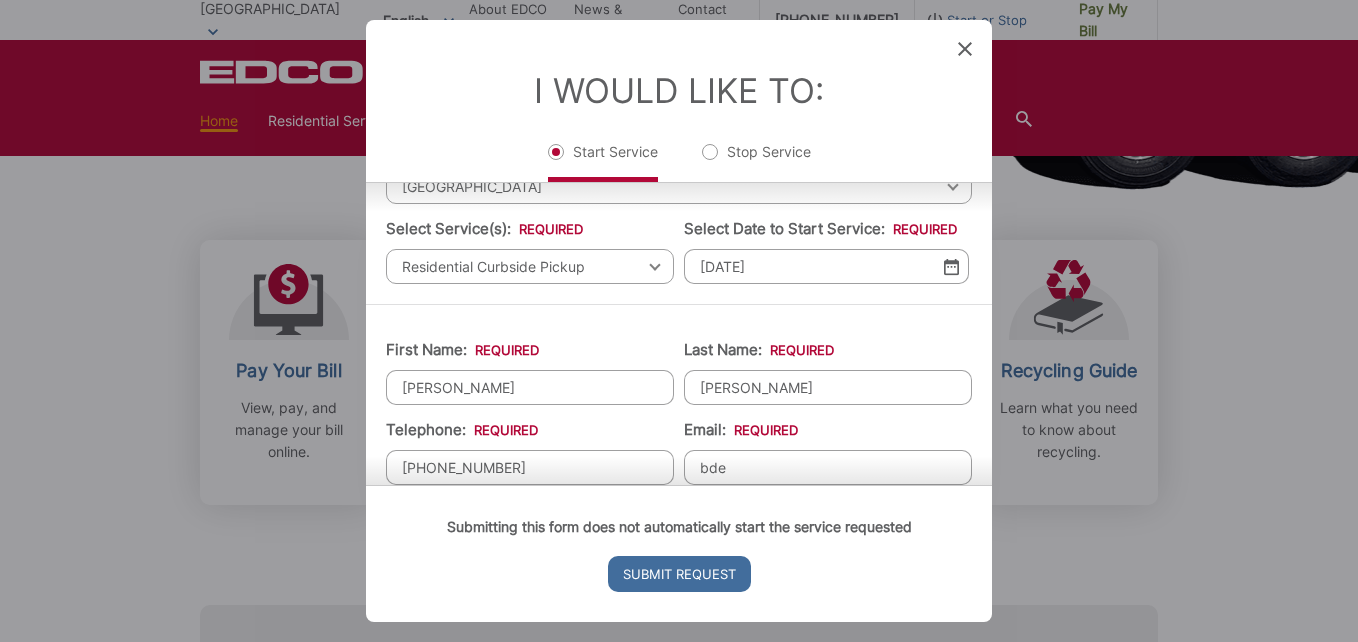 type on "[EMAIL_ADDRESS][PERSON_NAME][DOMAIN_NAME]" 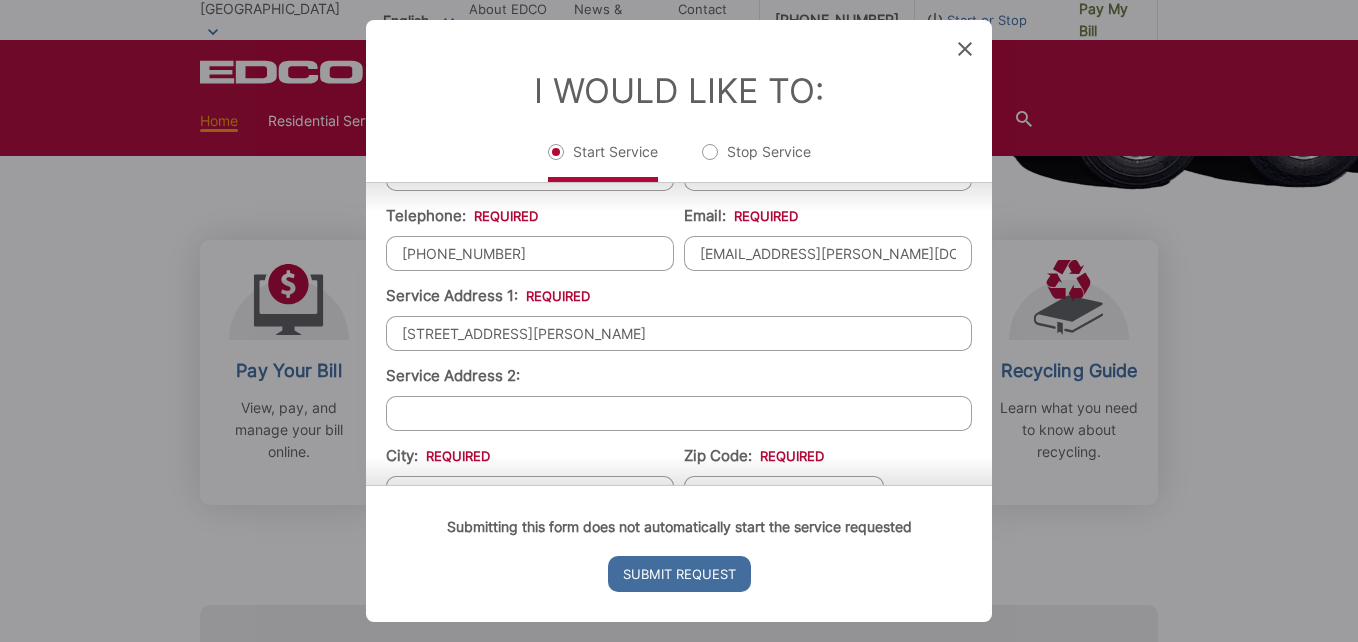 scroll, scrollTop: 419, scrollLeft: 0, axis: vertical 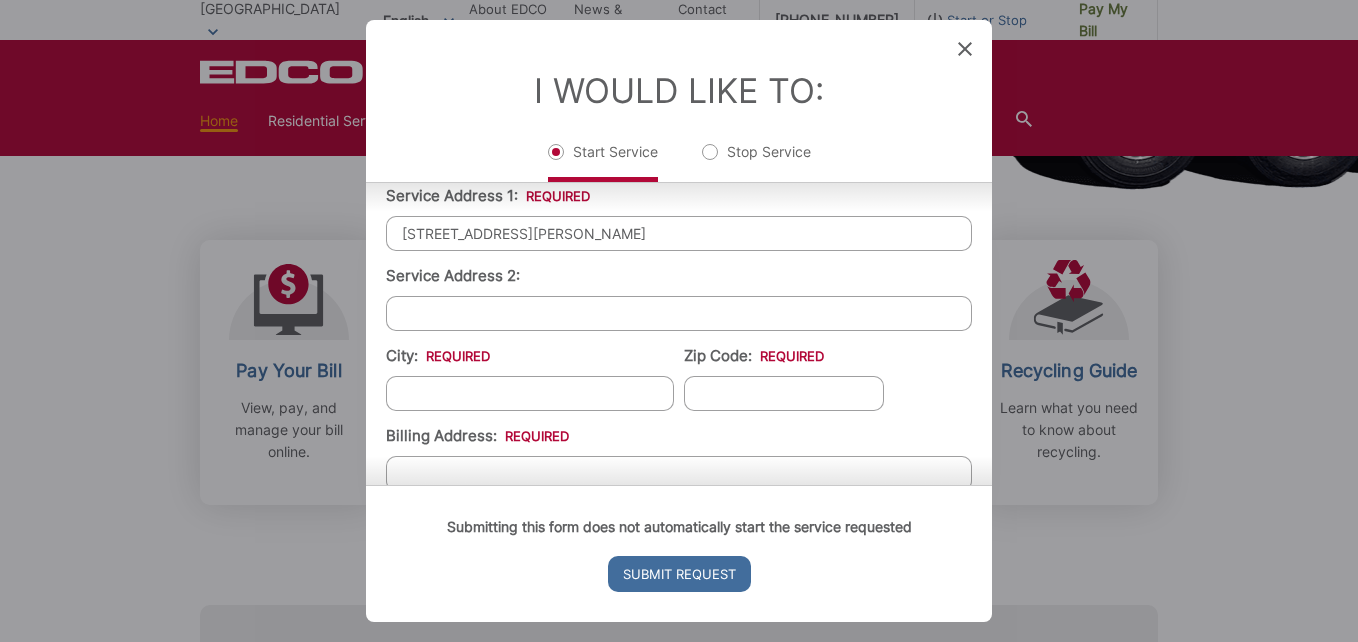 type on "[STREET_ADDRESS][PERSON_NAME]" 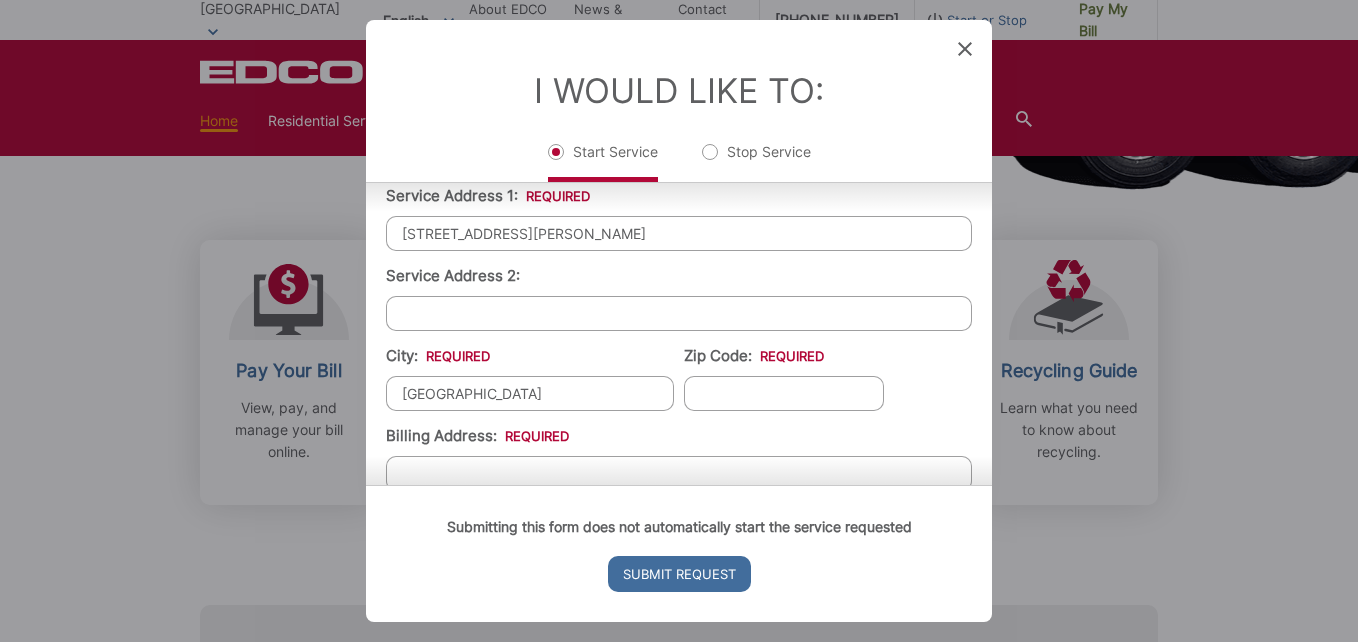 type on "[GEOGRAPHIC_DATA]" 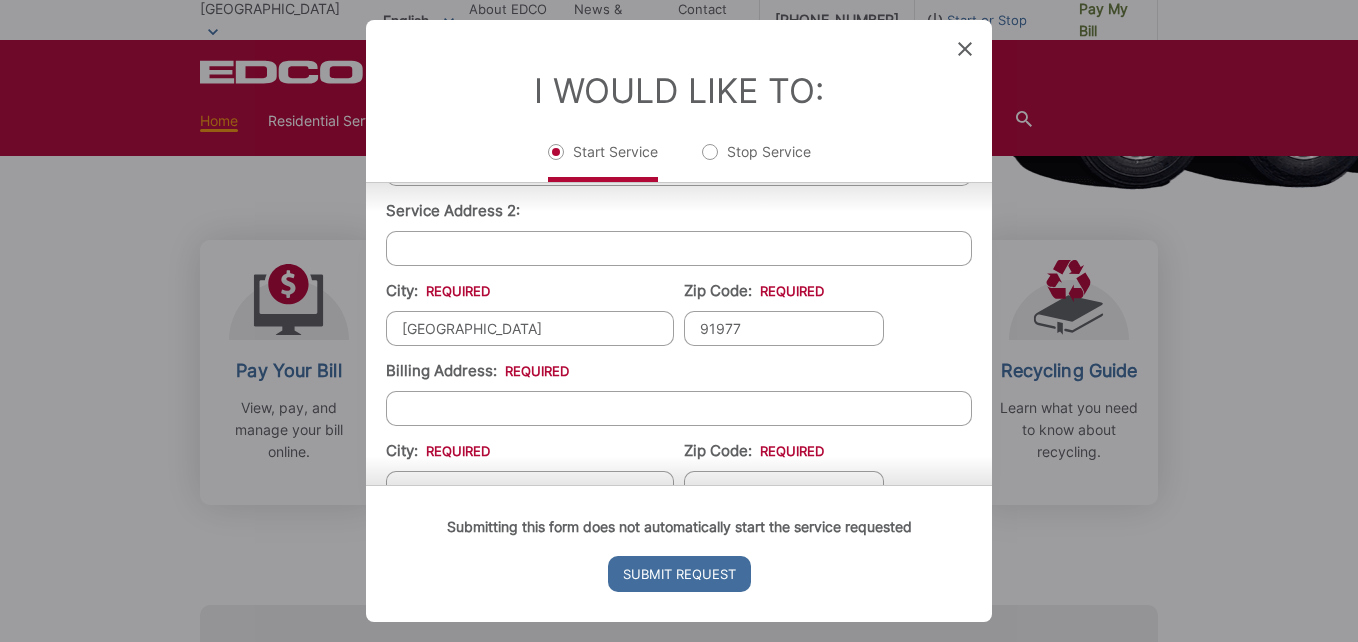 scroll, scrollTop: 519, scrollLeft: 0, axis: vertical 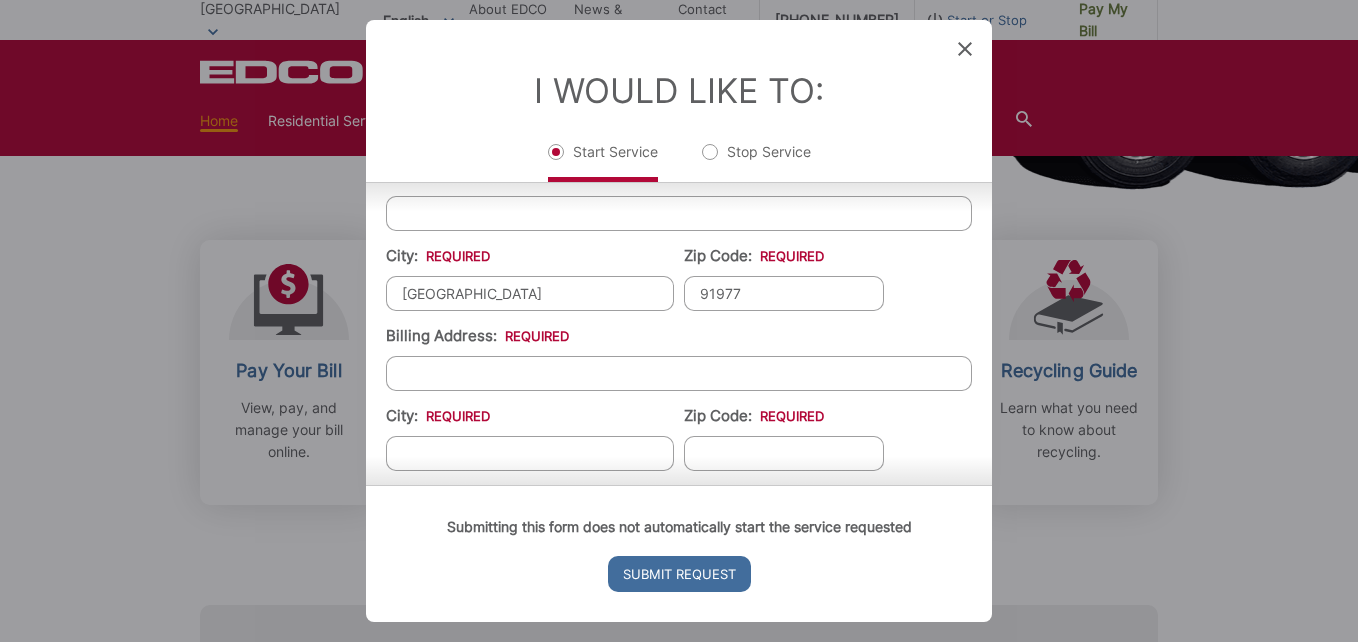 type on "91977" 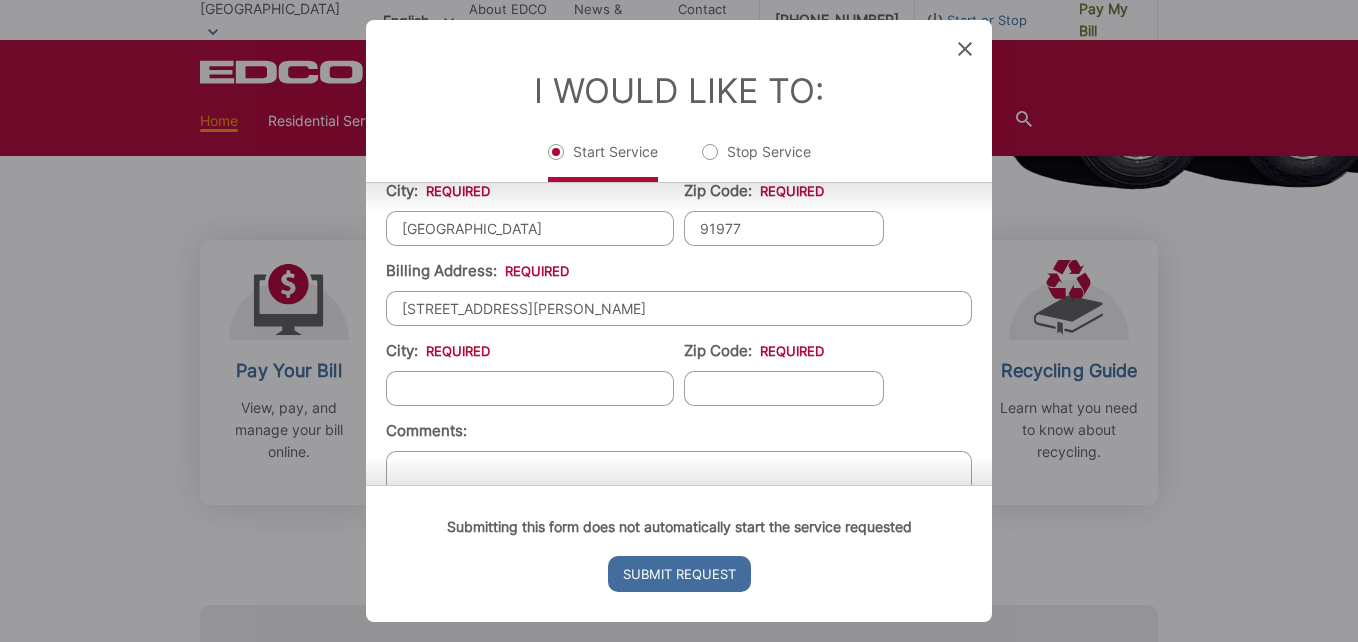 scroll, scrollTop: 619, scrollLeft: 0, axis: vertical 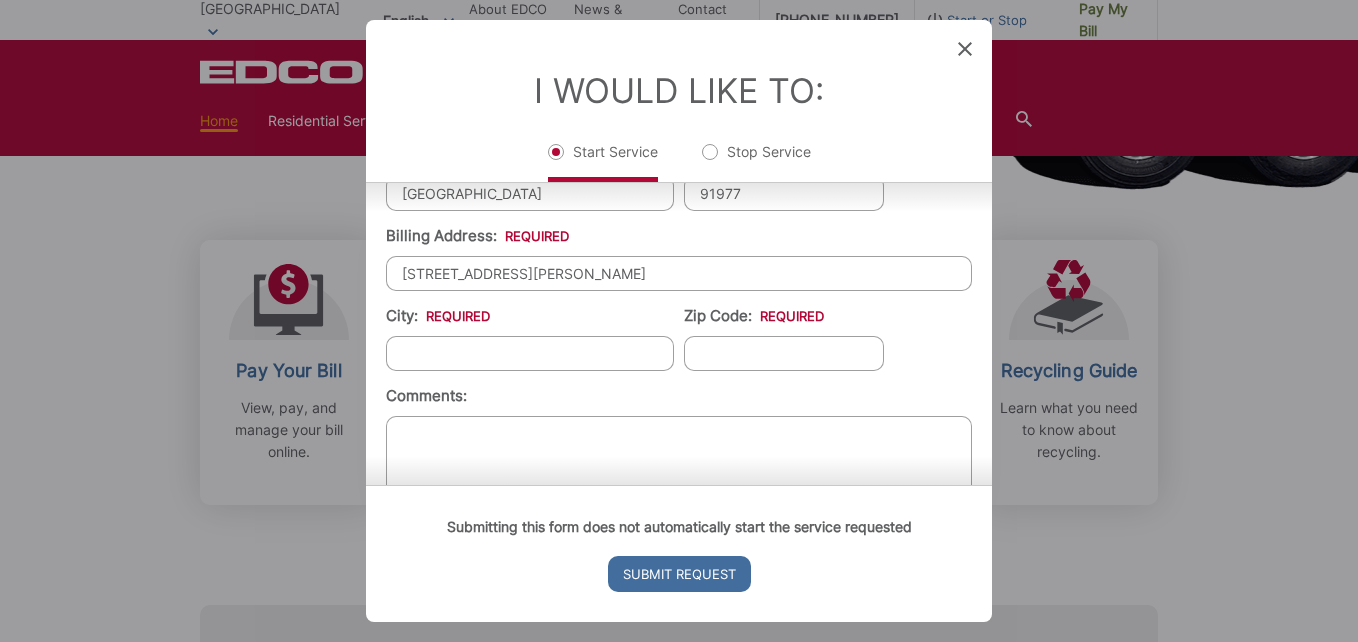 type on "[STREET_ADDRESS][PERSON_NAME]" 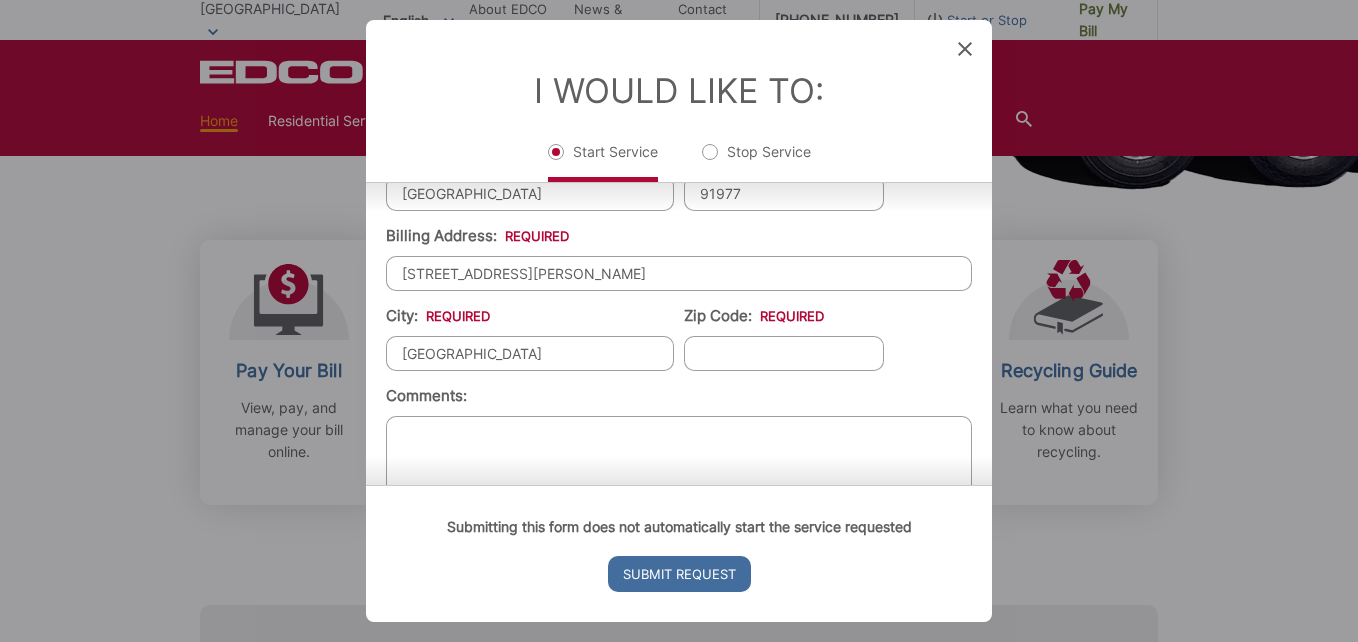 type on "[GEOGRAPHIC_DATA]" 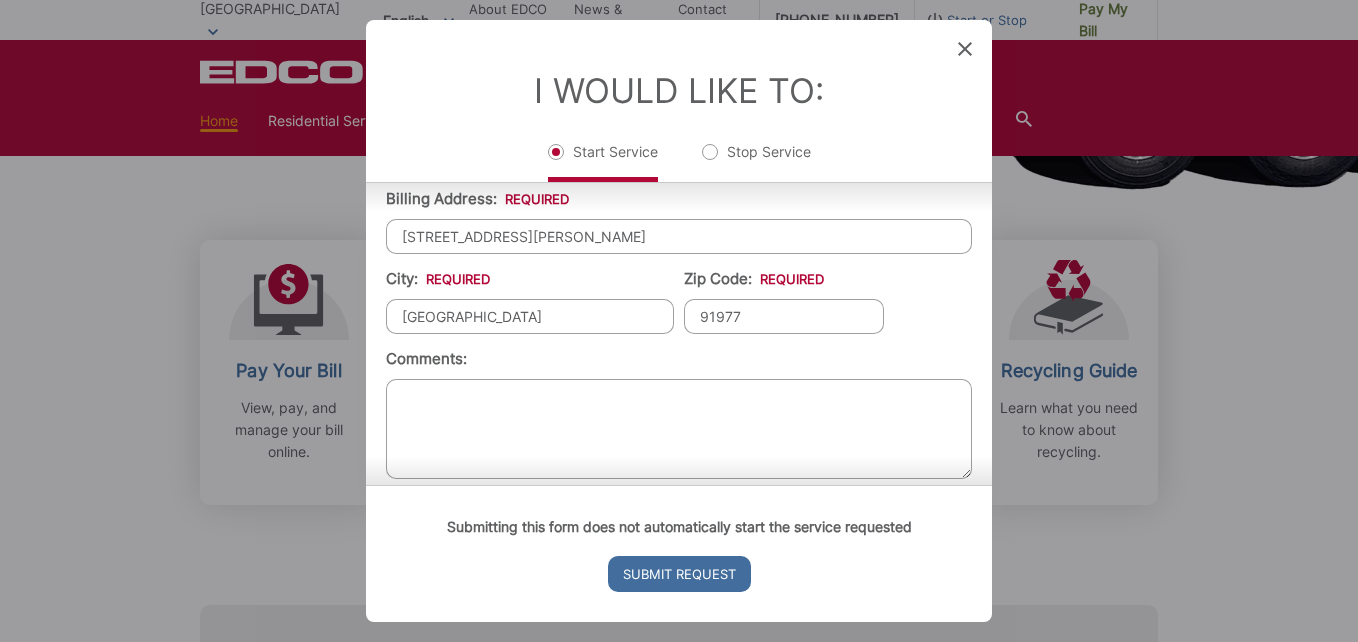 scroll, scrollTop: 676, scrollLeft: 0, axis: vertical 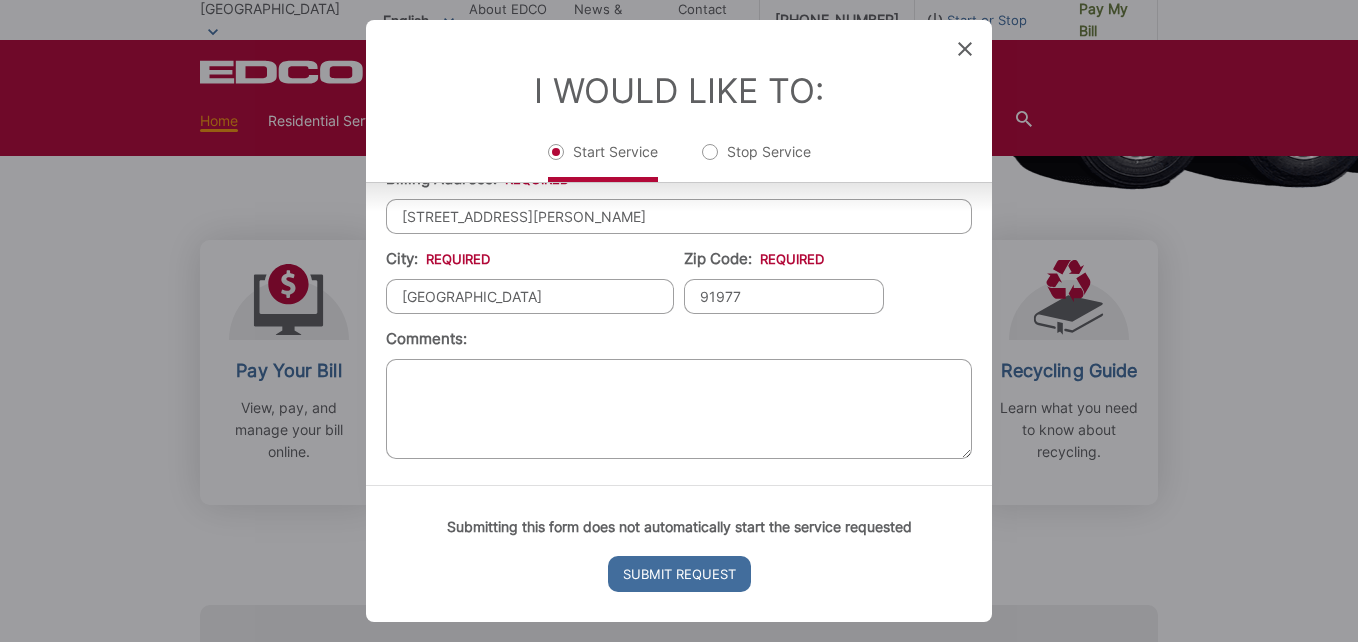 type on "91977" 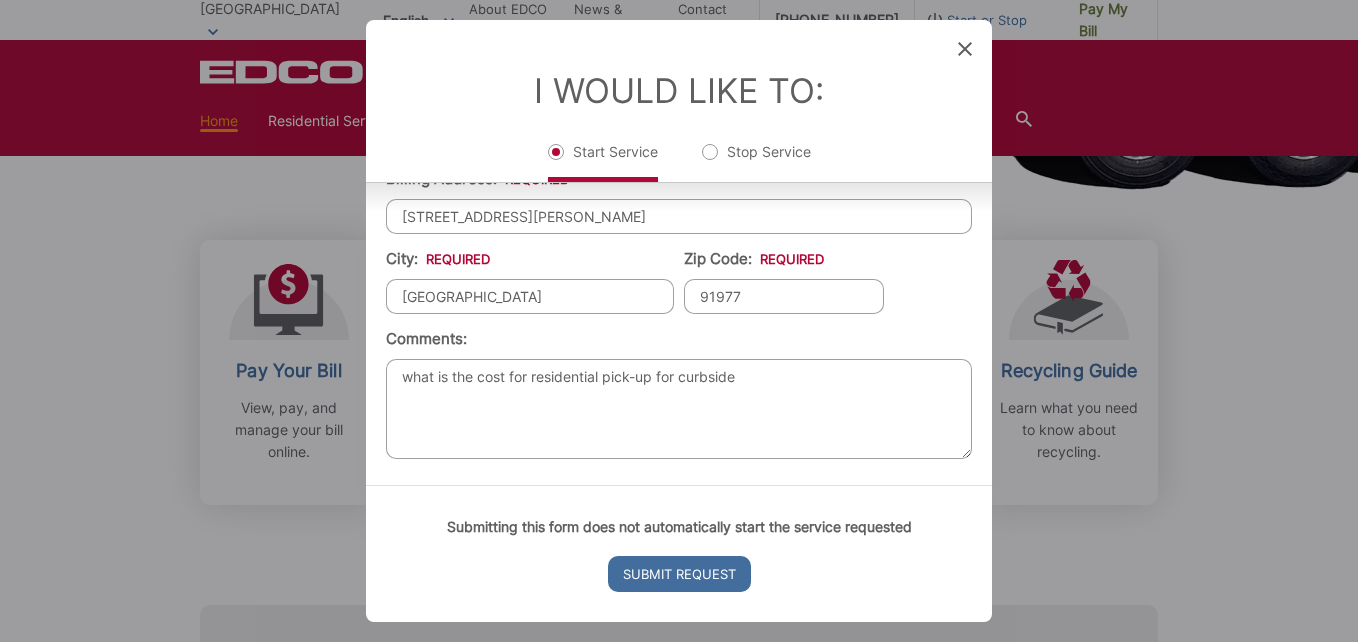 drag, startPoint x: 610, startPoint y: 376, endPoint x: 678, endPoint y: 379, distance: 68.06615 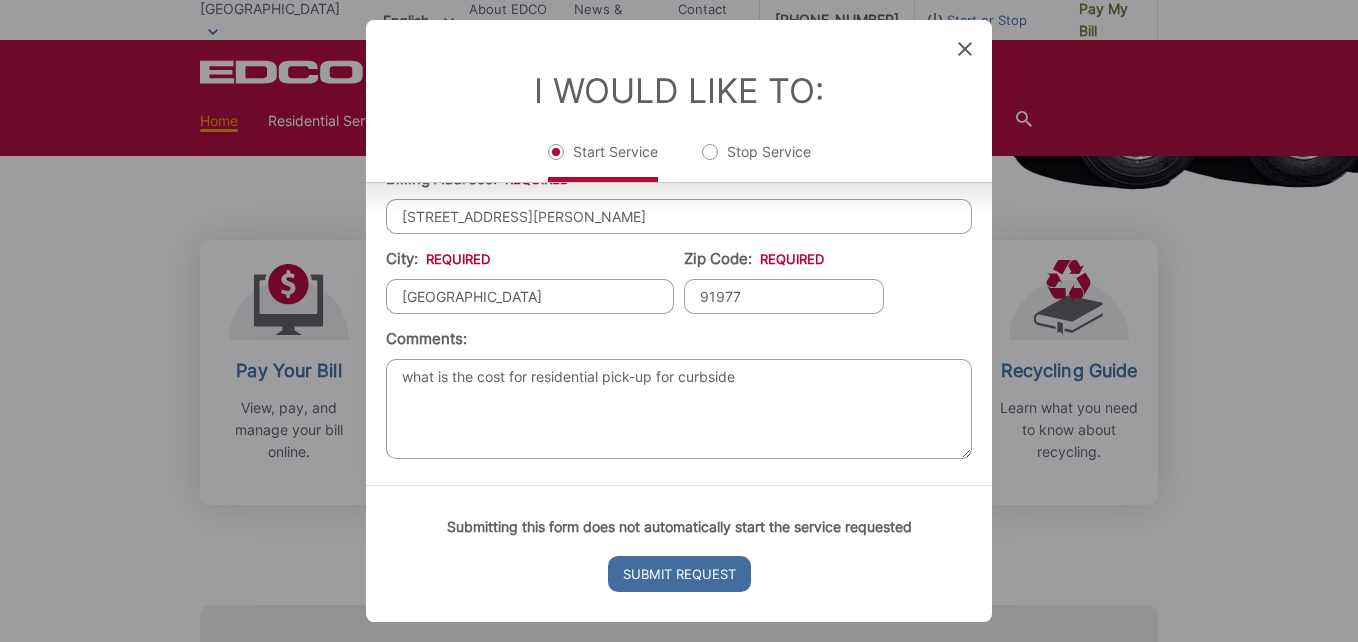 click on "what is the cost for residential pick-up for curbside" at bounding box center (679, 409) 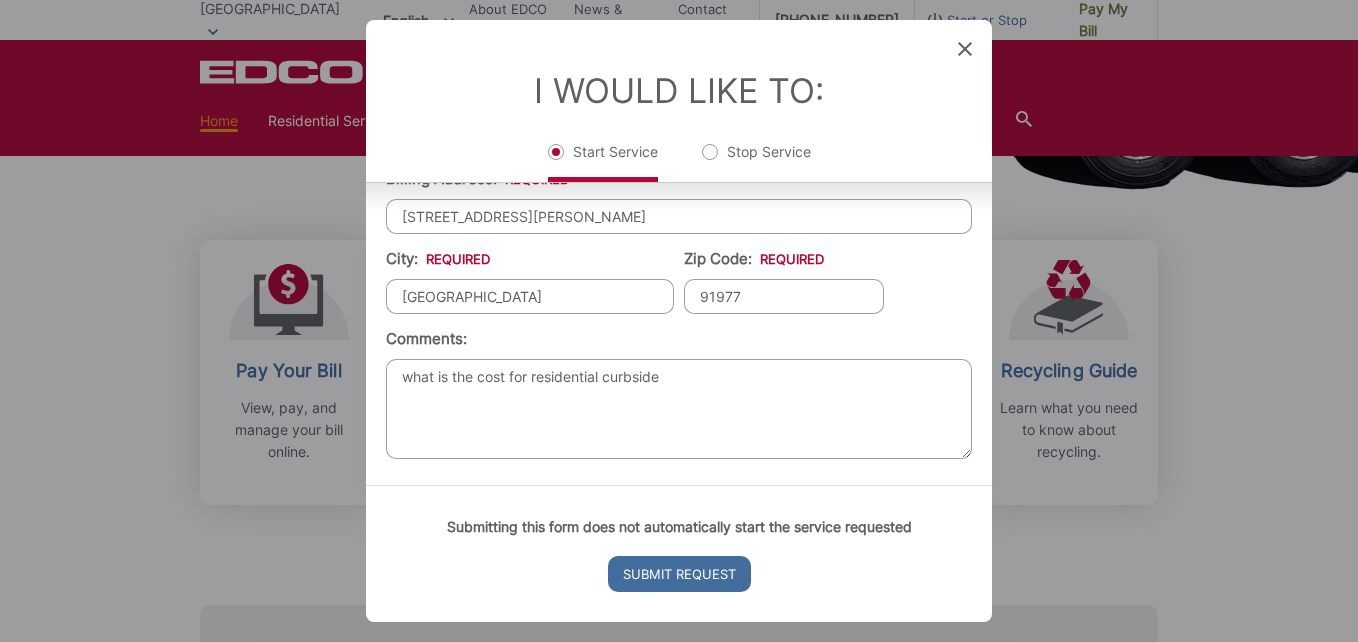 click on "what is the cost for residential curbside" at bounding box center (679, 409) 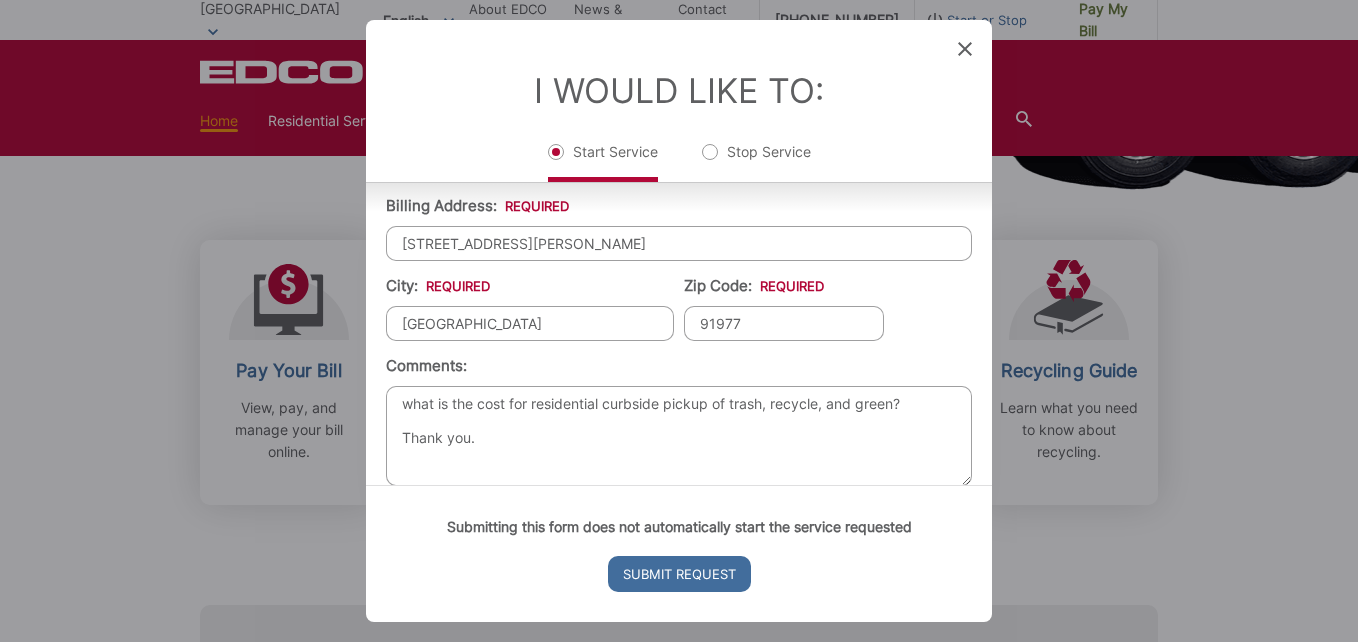 scroll, scrollTop: 676, scrollLeft: 0, axis: vertical 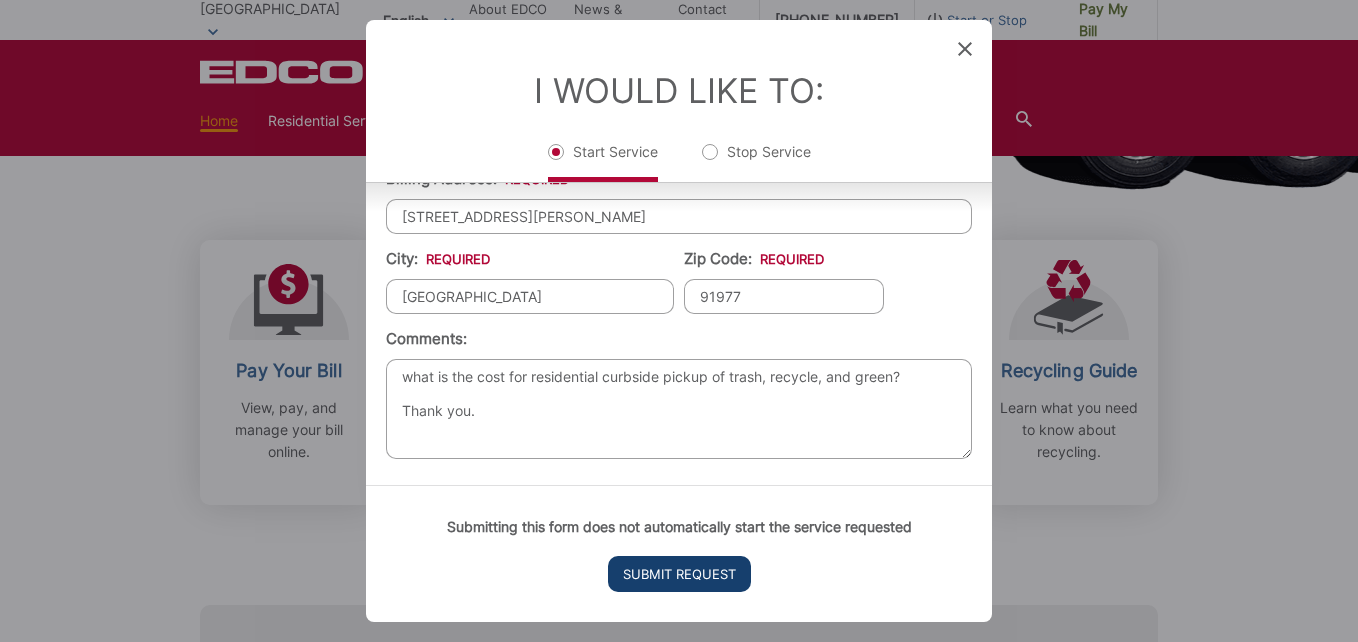type on "what is the cost for residential curbside pickup of trash, recycle, and green?
Thank you." 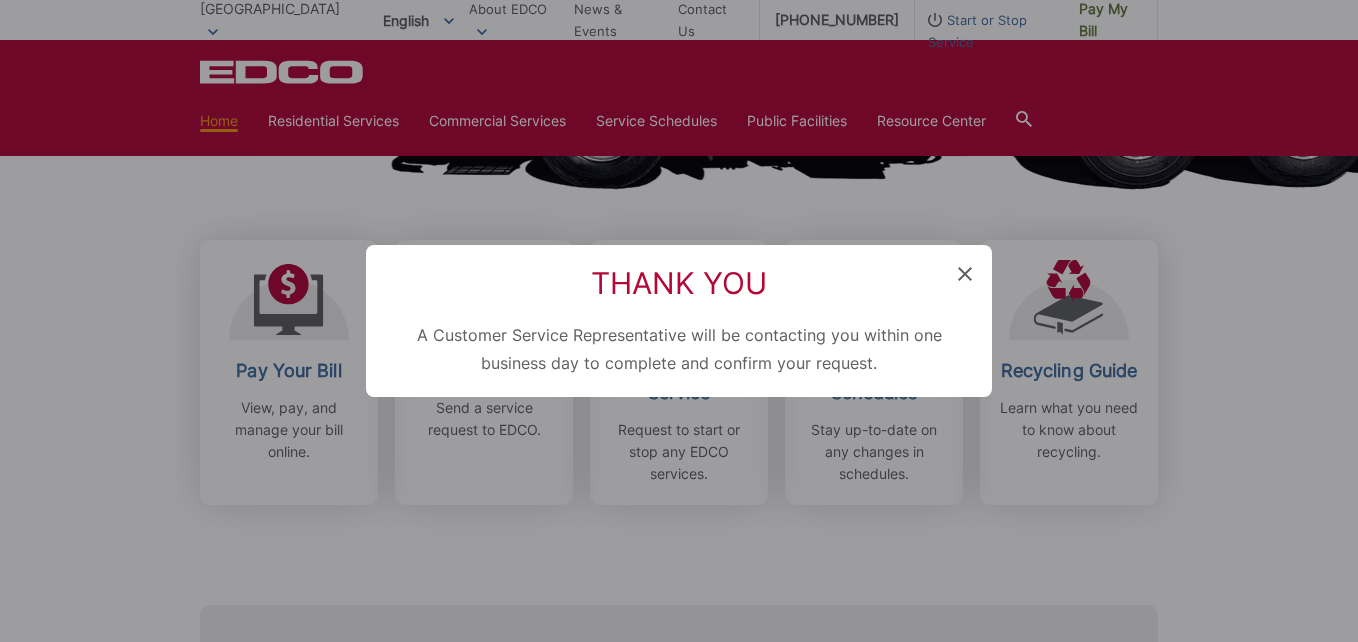 scroll, scrollTop: 645, scrollLeft: 0, axis: vertical 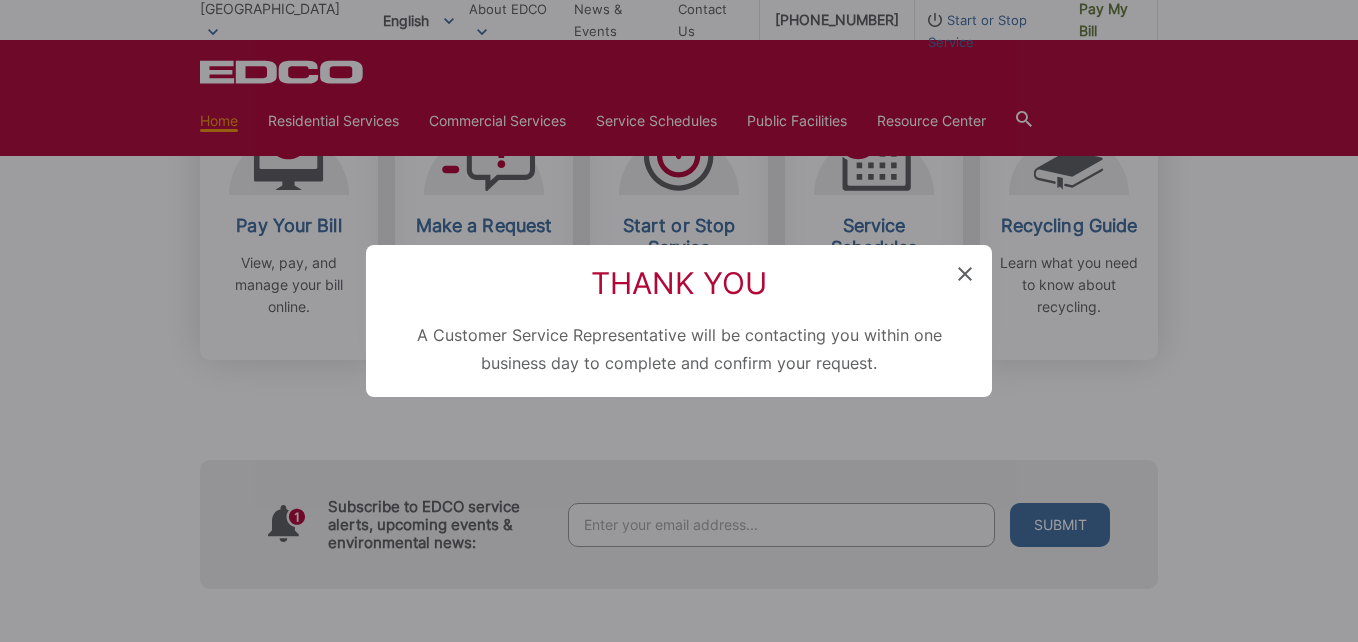 click 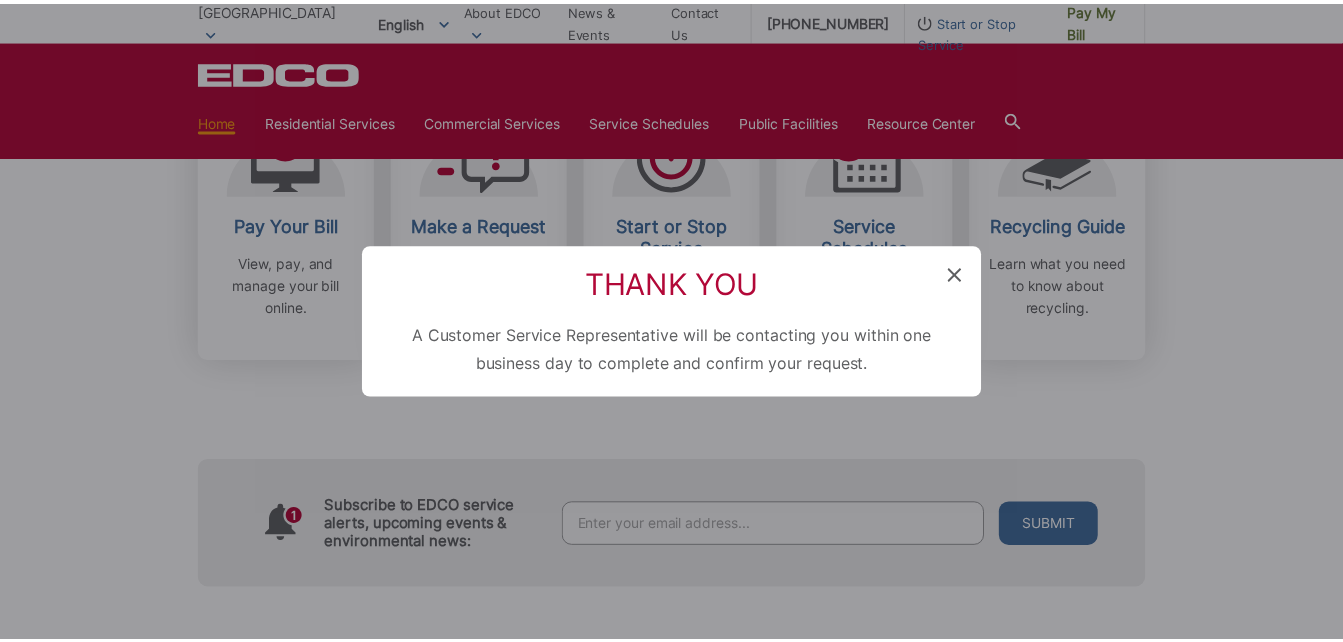 scroll, scrollTop: 500, scrollLeft: 0, axis: vertical 